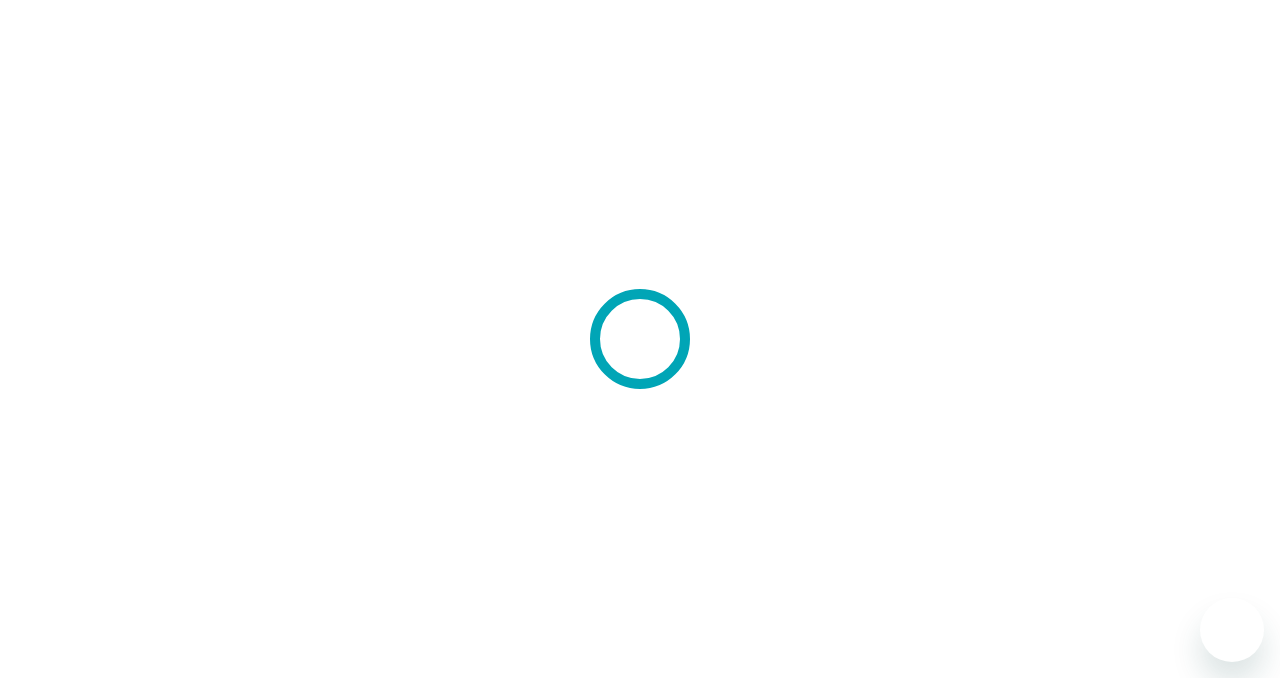 scroll, scrollTop: 0, scrollLeft: 0, axis: both 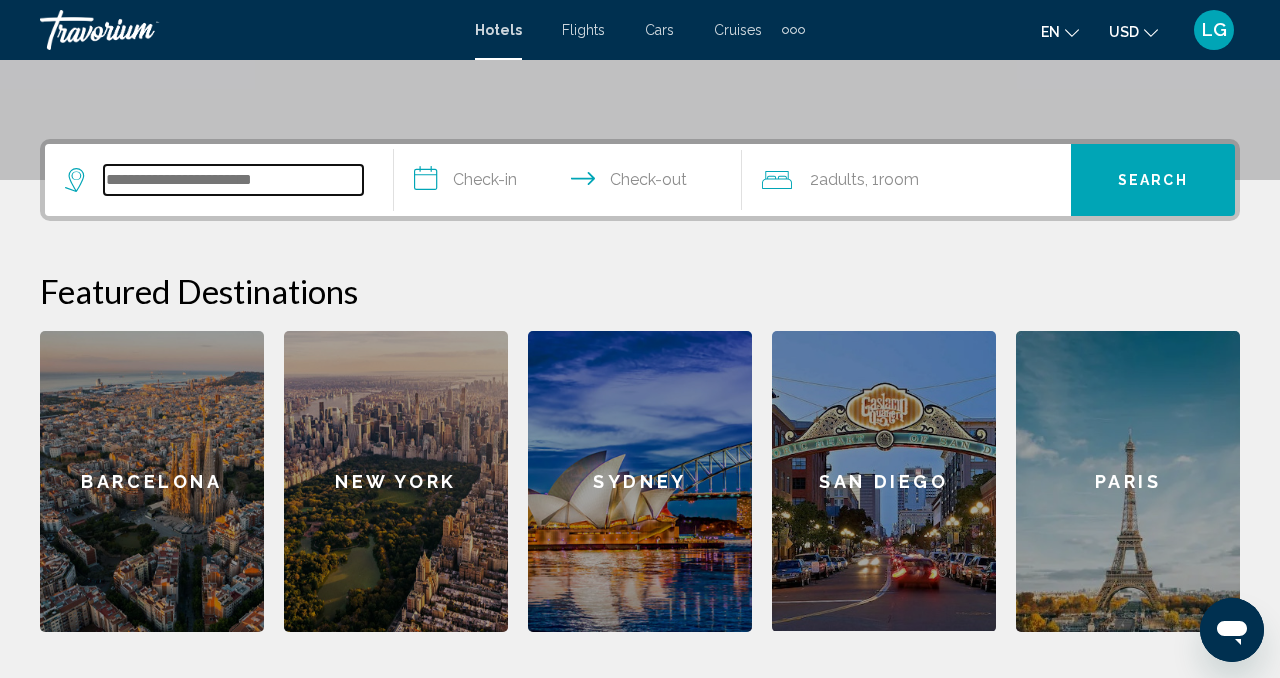 click at bounding box center (233, 180) 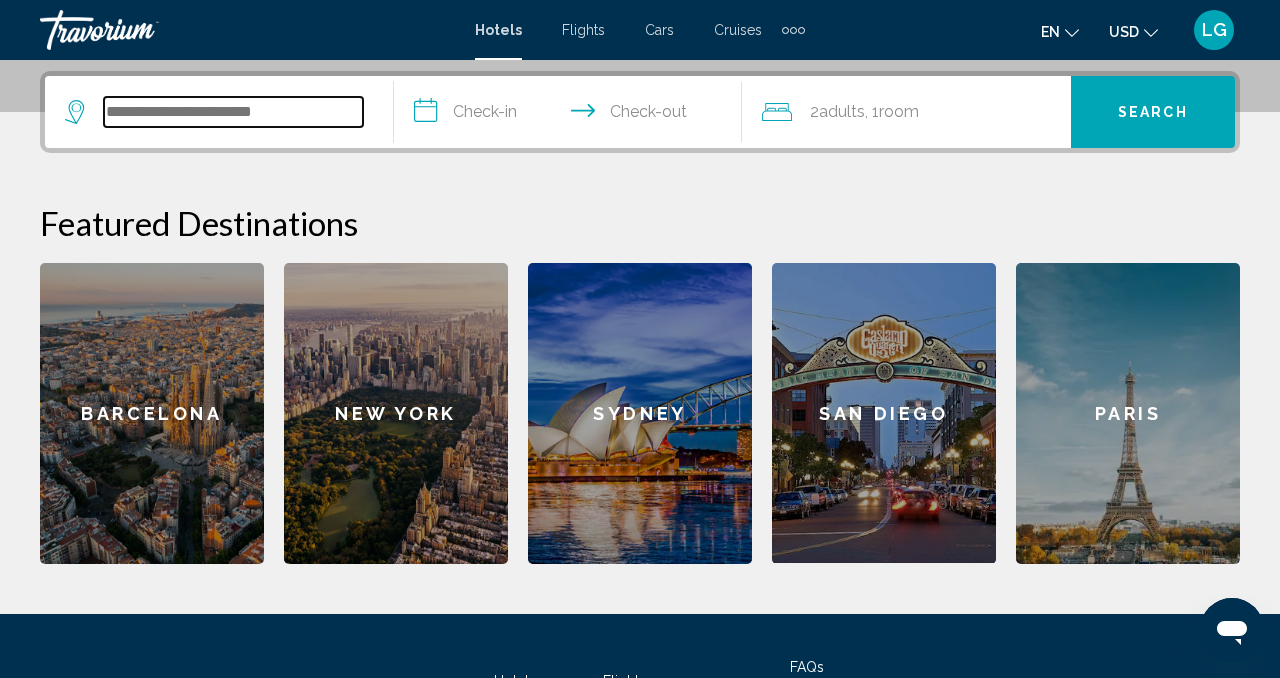 scroll, scrollTop: 494, scrollLeft: 0, axis: vertical 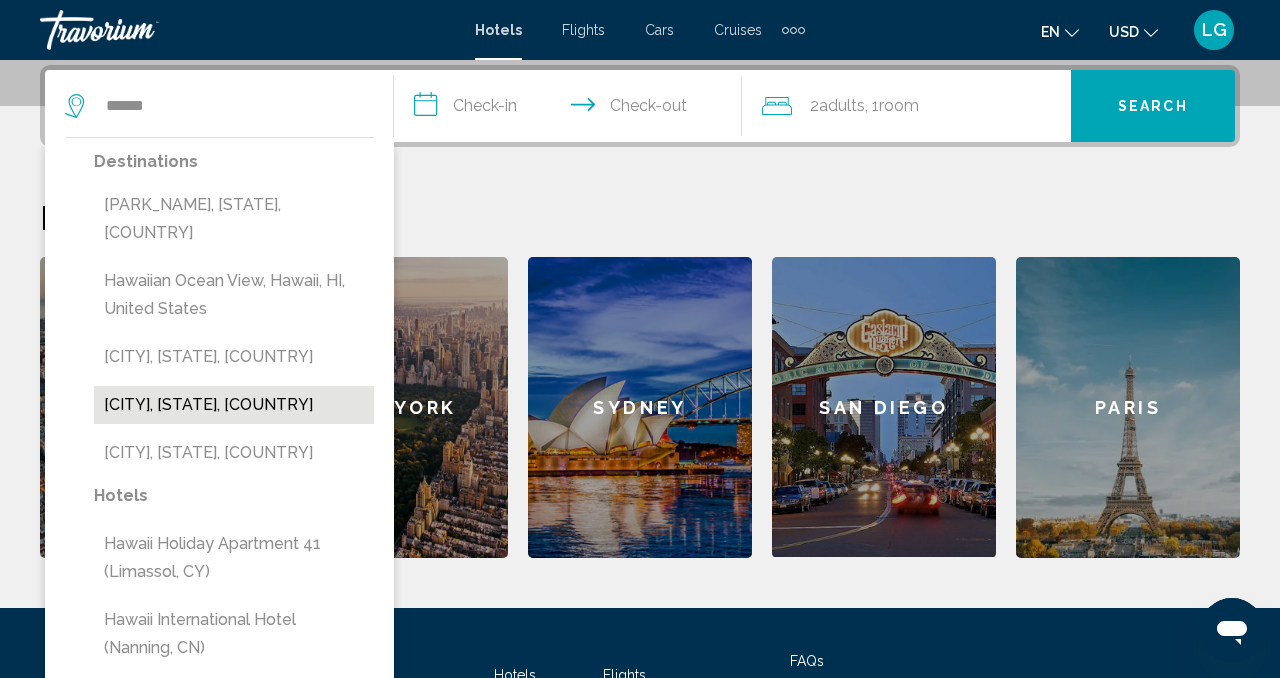 click on "[CITY], [STATE], [COUNTRY]" at bounding box center [234, 405] 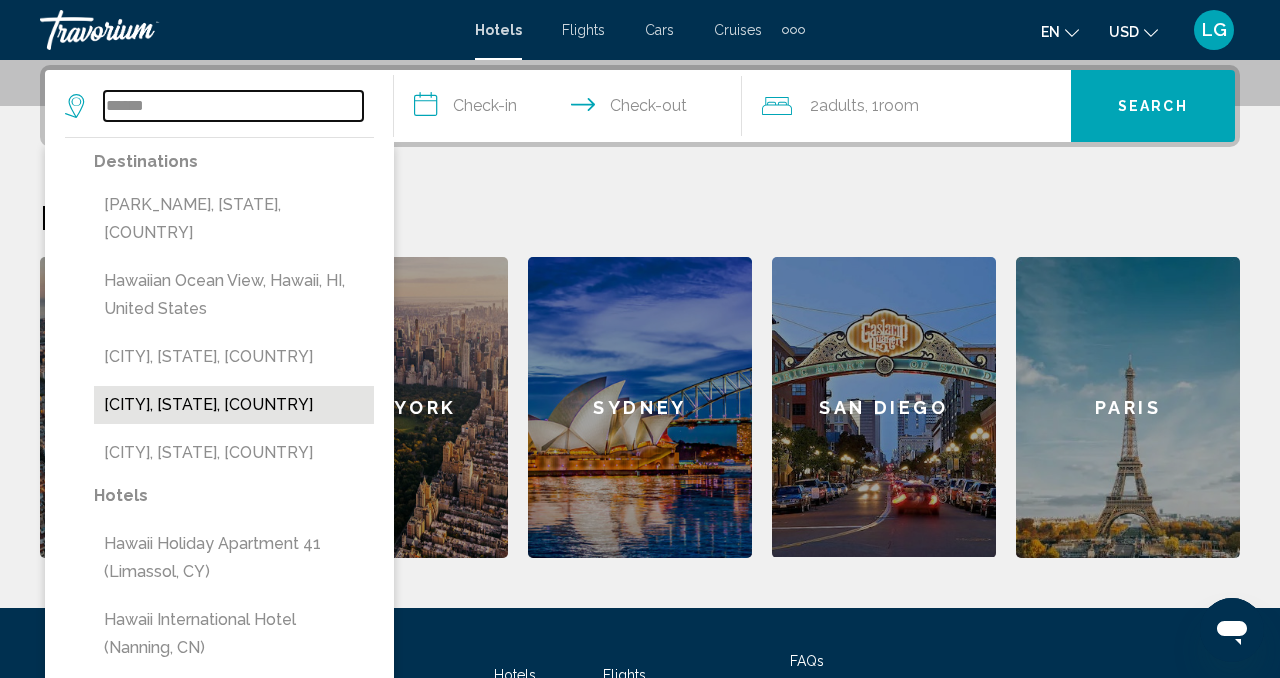 type on "**********" 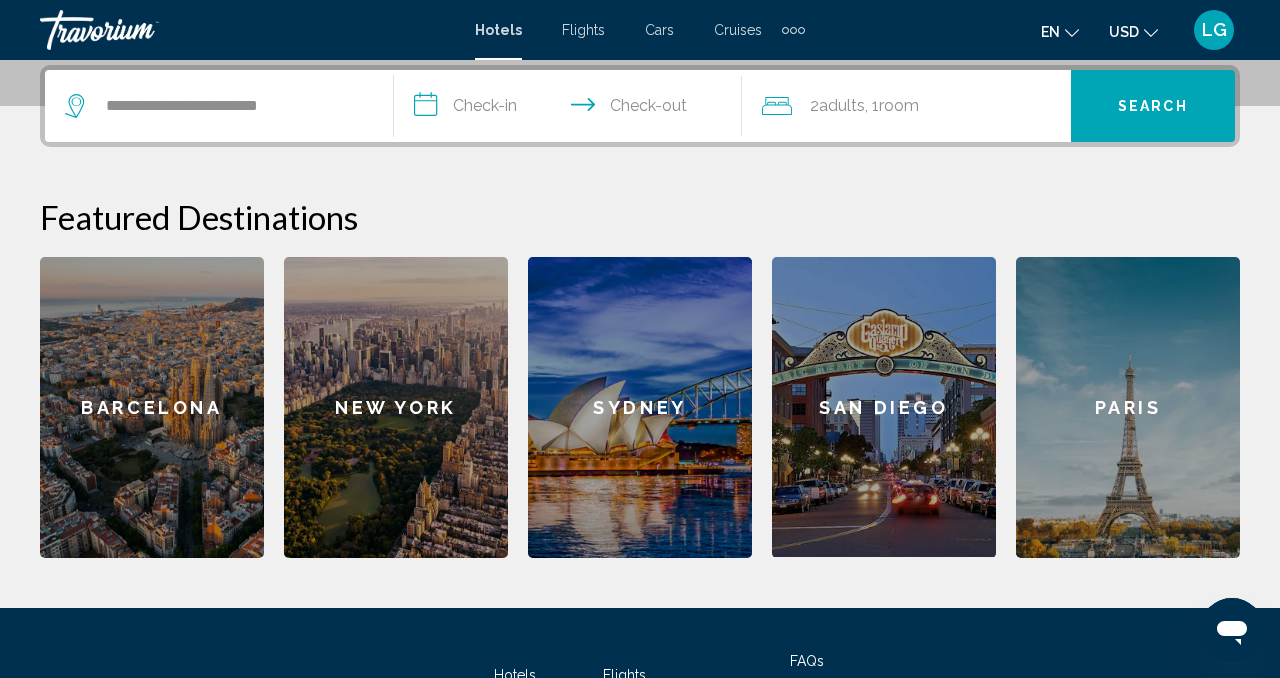 click on "**********" at bounding box center [572, 109] 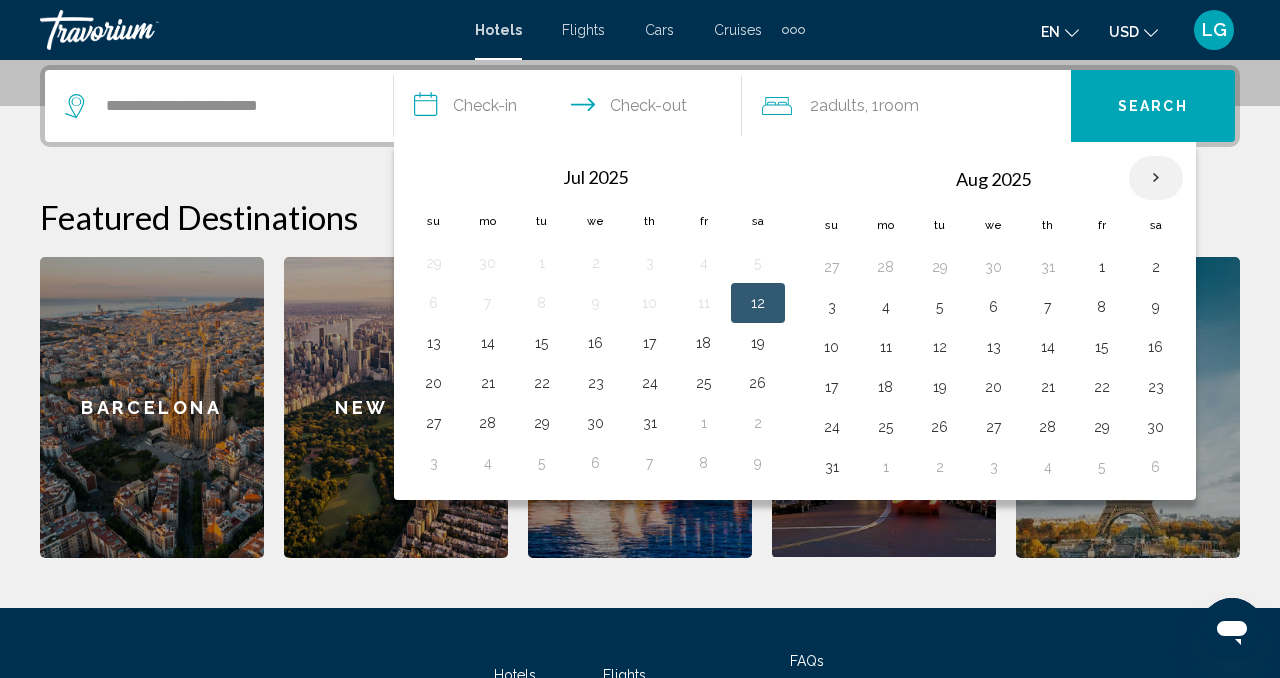 click at bounding box center (1156, 178) 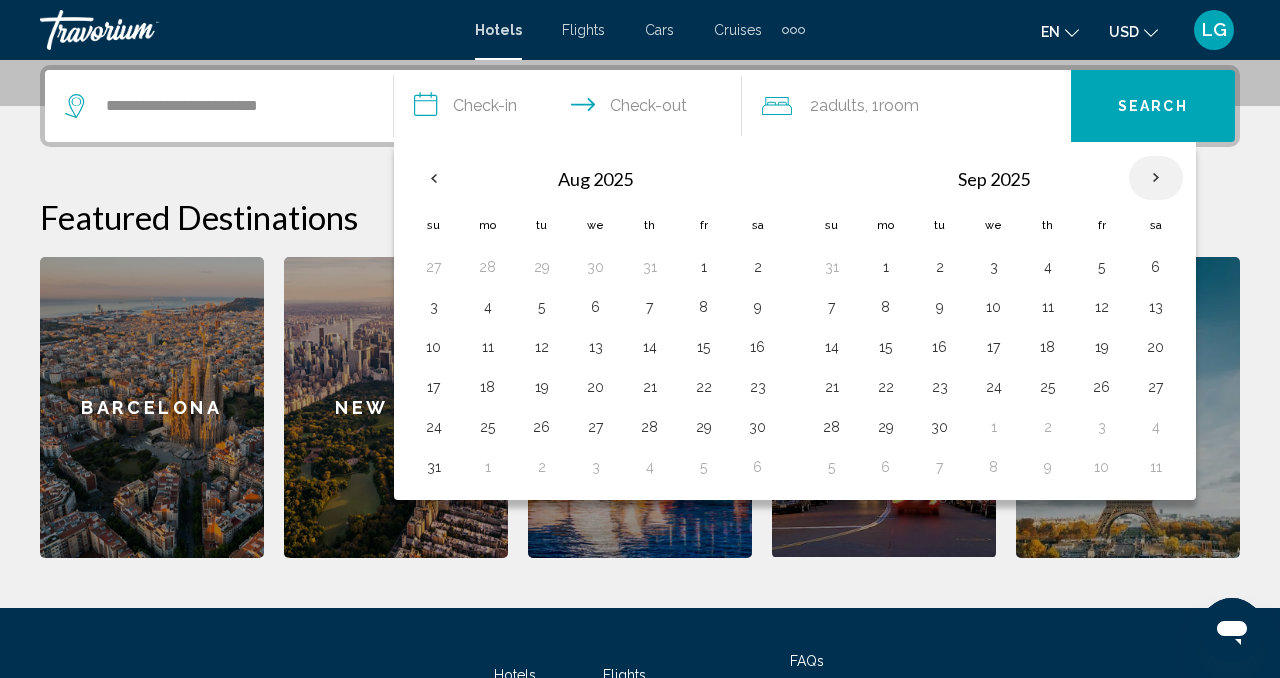 click at bounding box center (1156, 178) 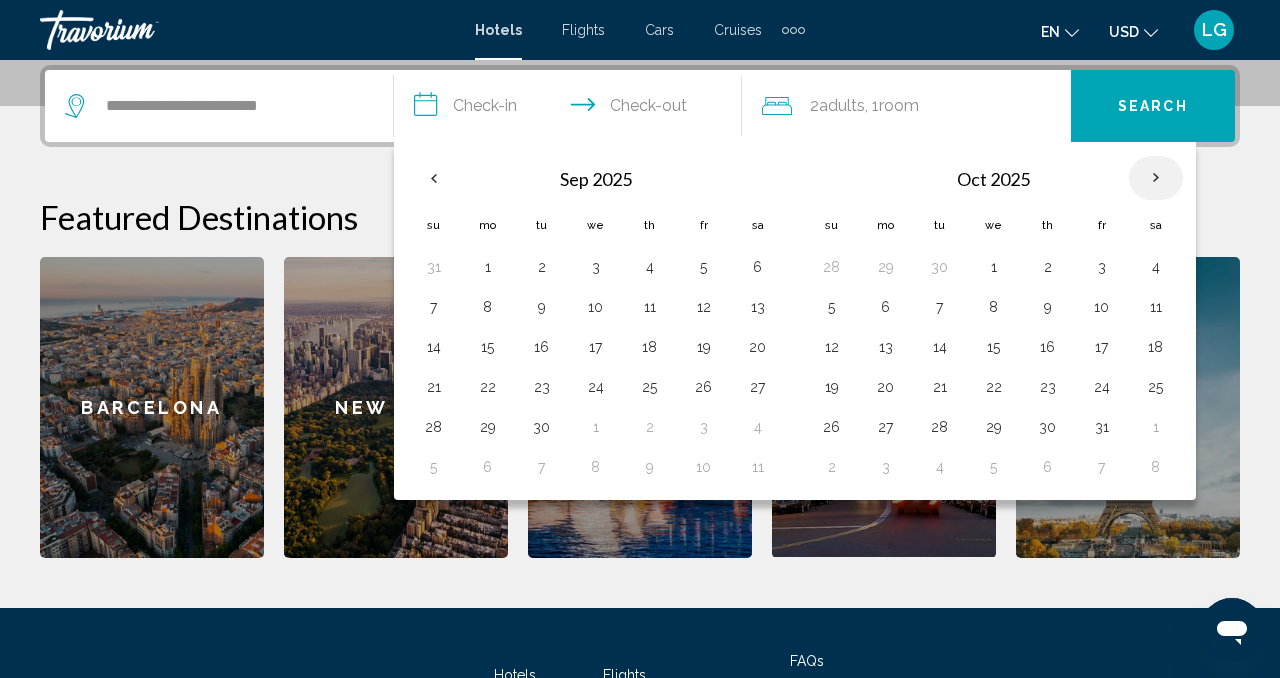 click at bounding box center [1156, 178] 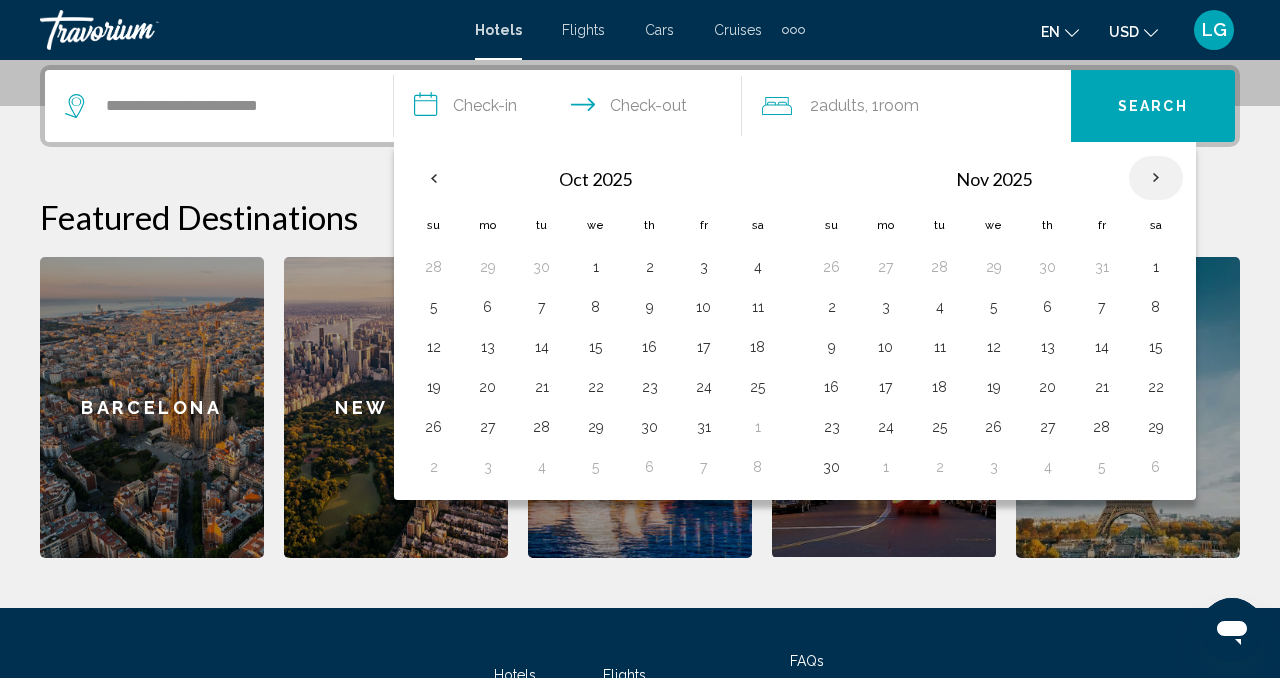 click at bounding box center [1156, 178] 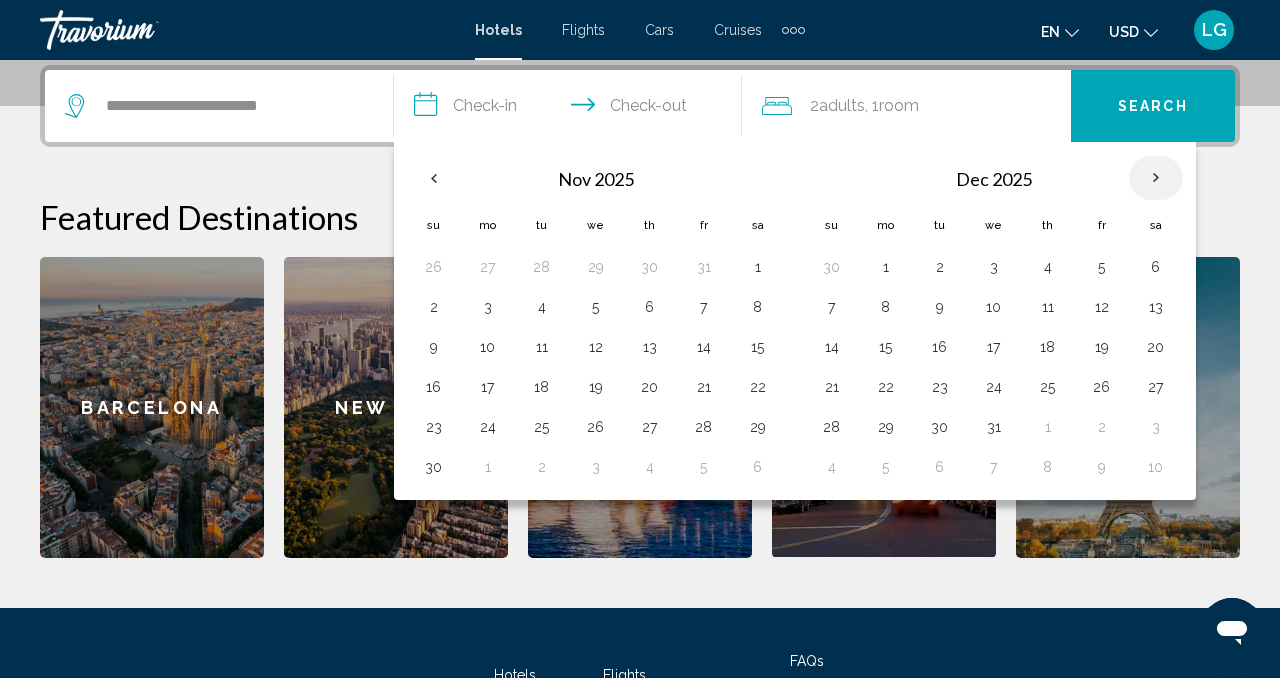 click at bounding box center (1156, 178) 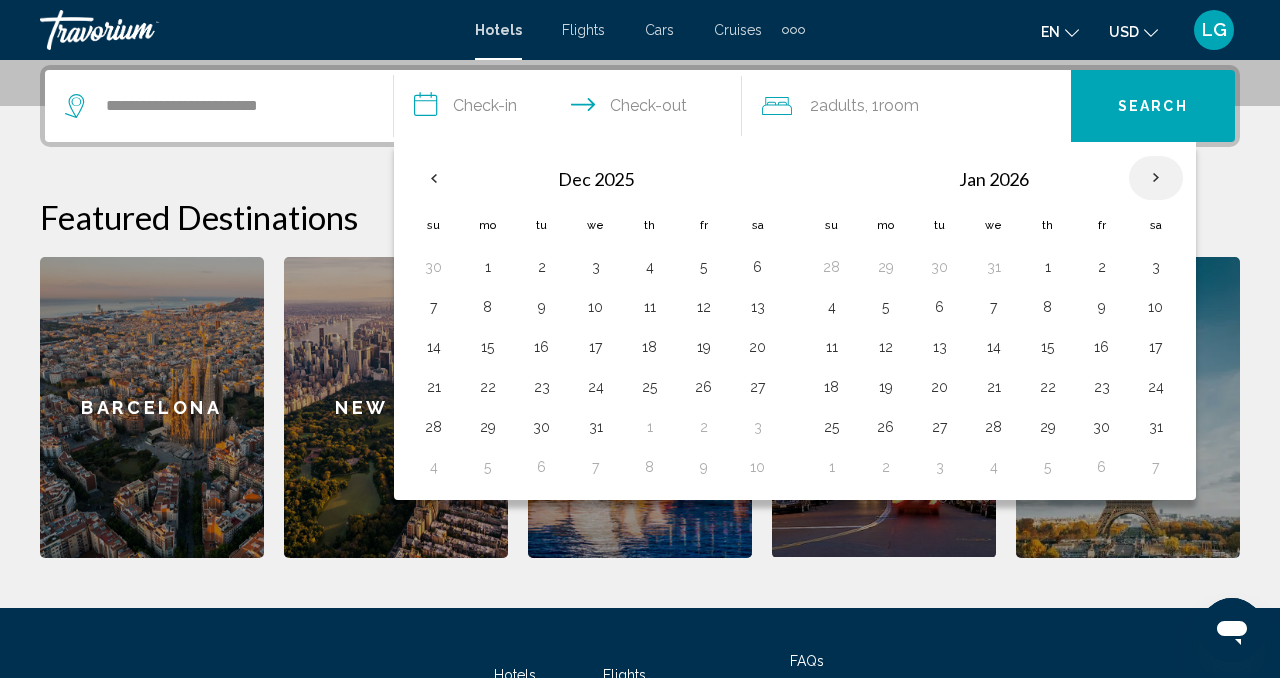 click at bounding box center (1156, 178) 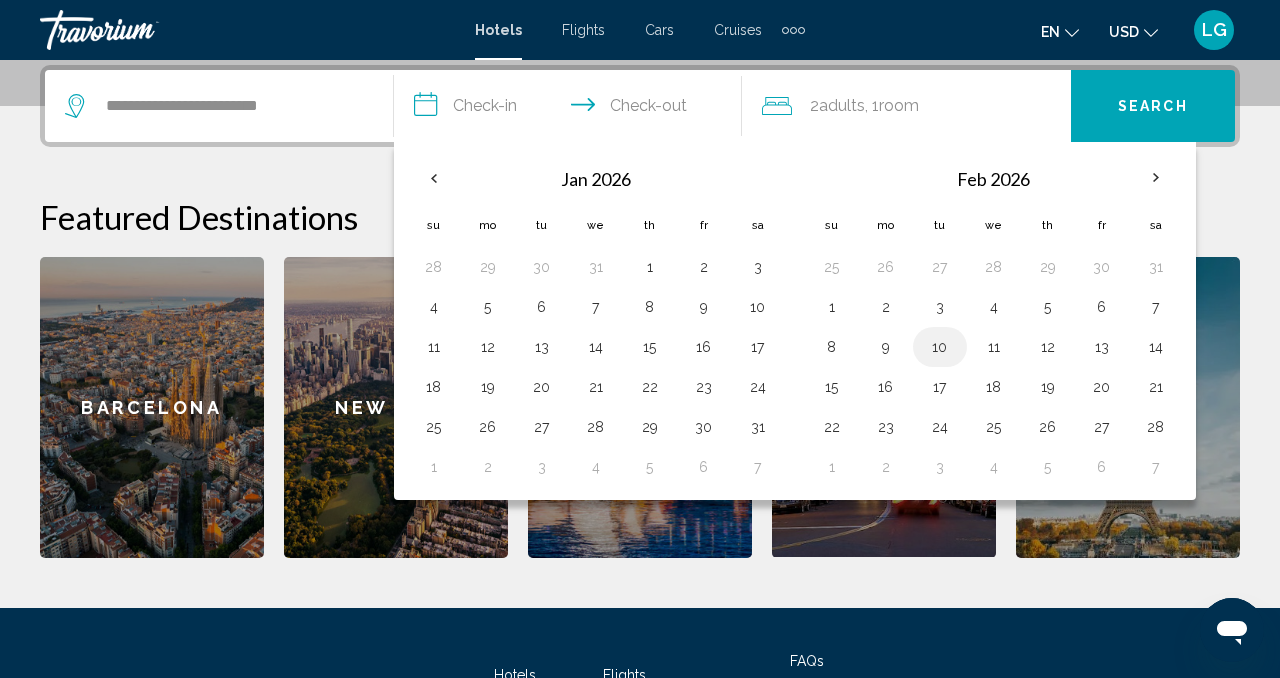 click on "10" at bounding box center (940, 347) 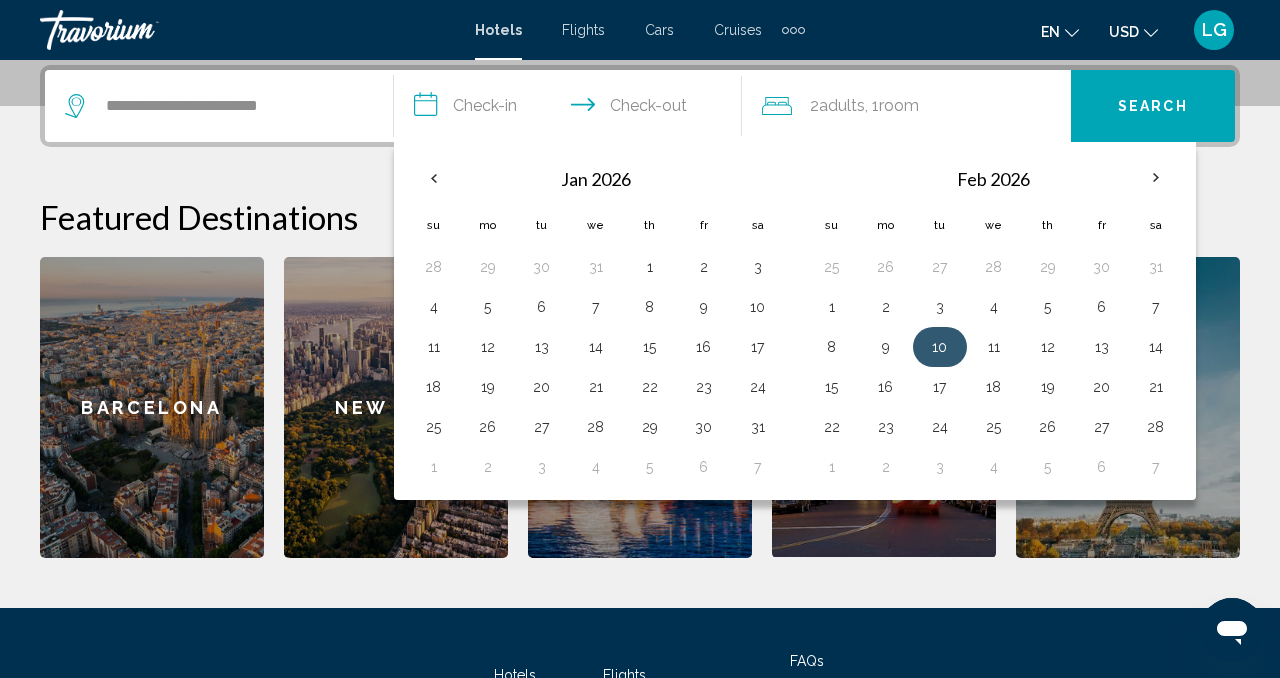 click on "10" at bounding box center [940, 347] 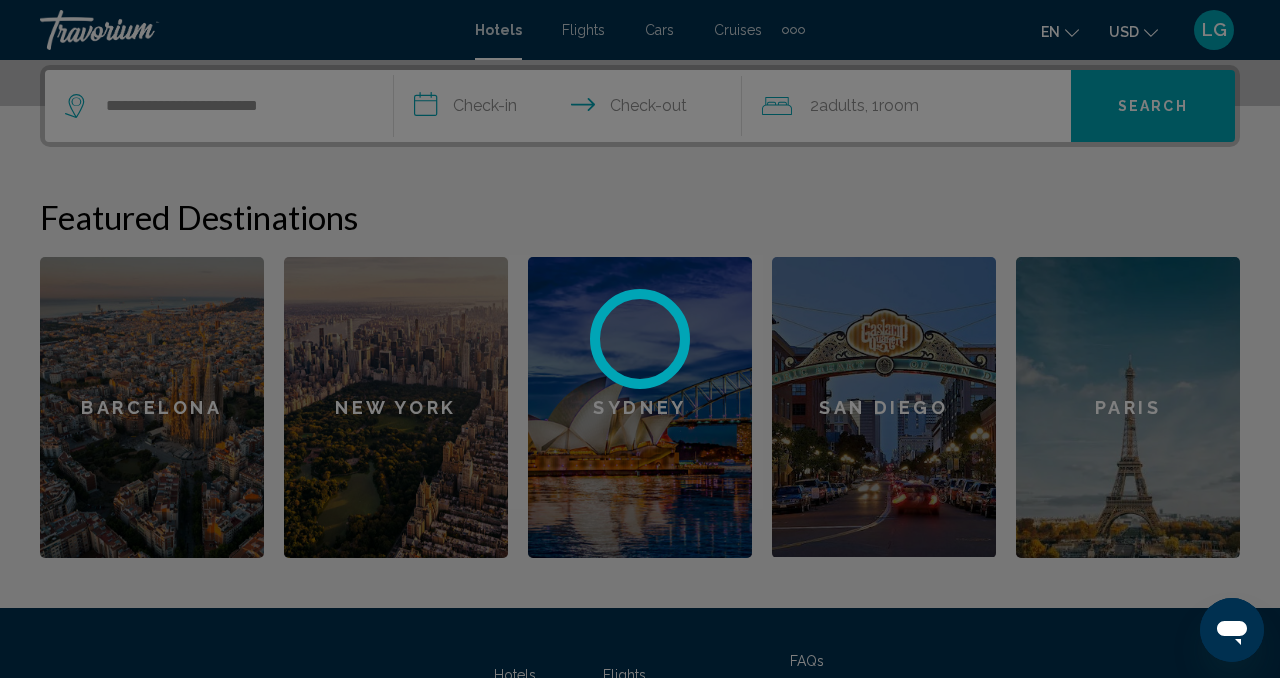 click on "**********" at bounding box center (640, -155) 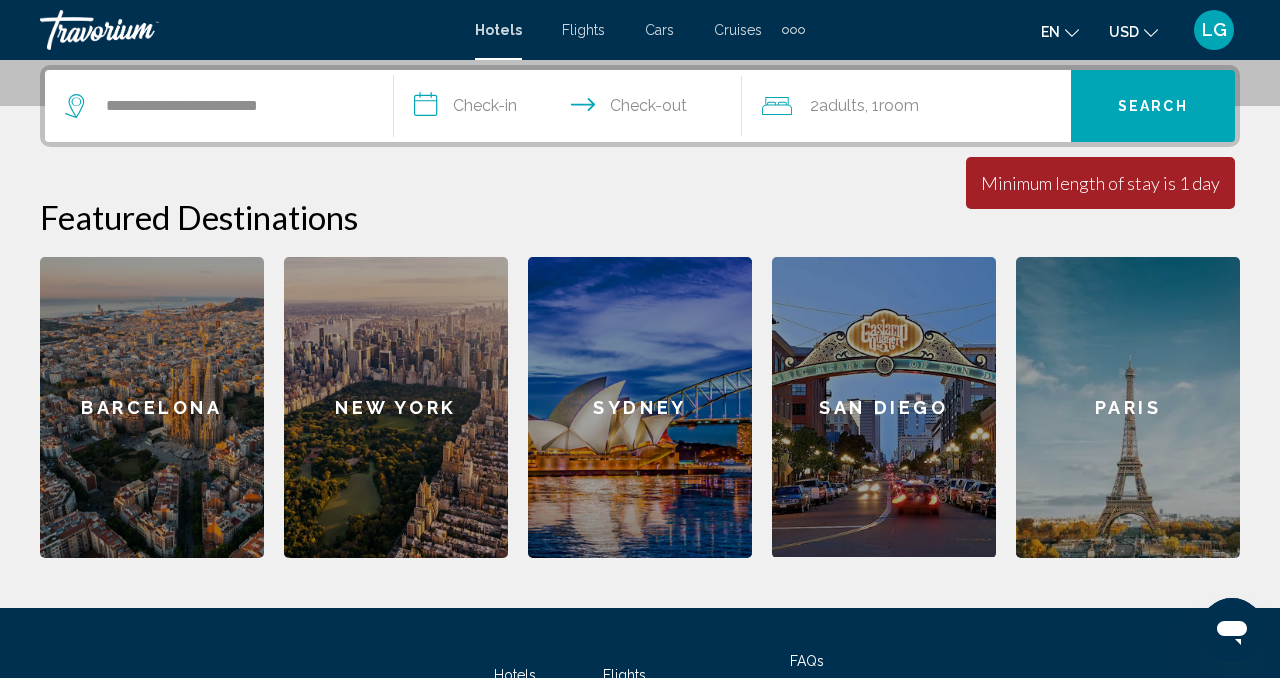 click on "**********" at bounding box center (572, 109) 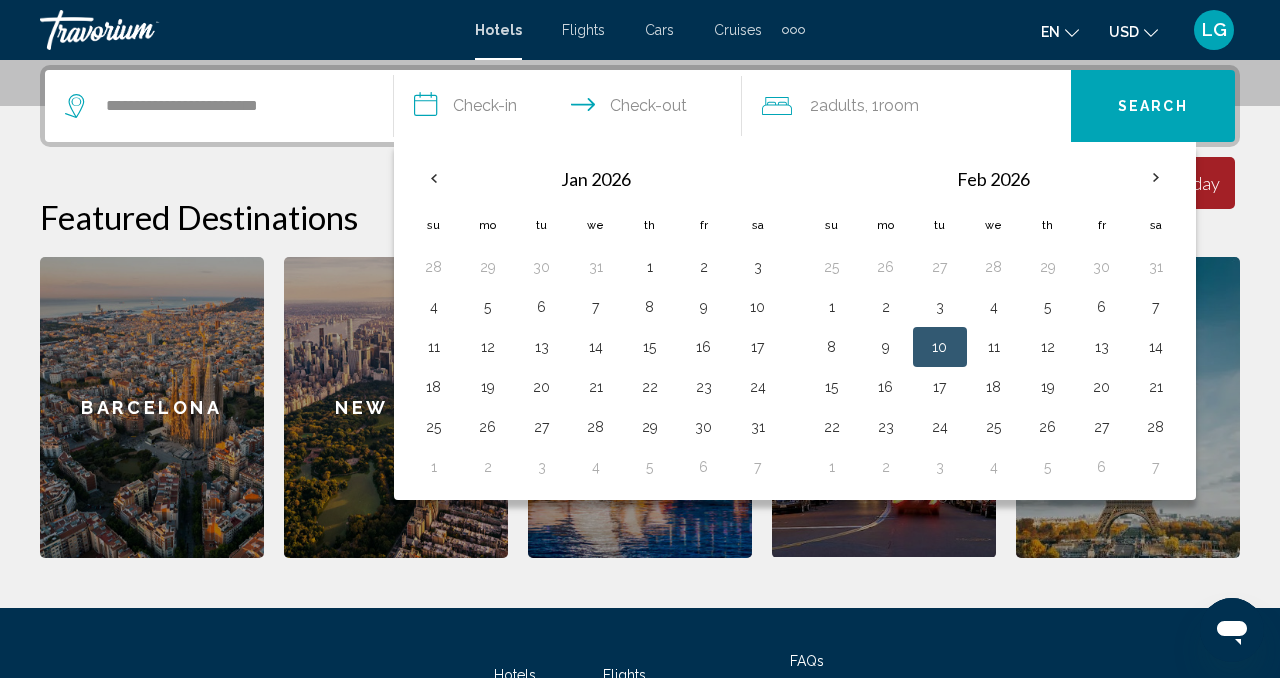 click on "10" at bounding box center [940, 347] 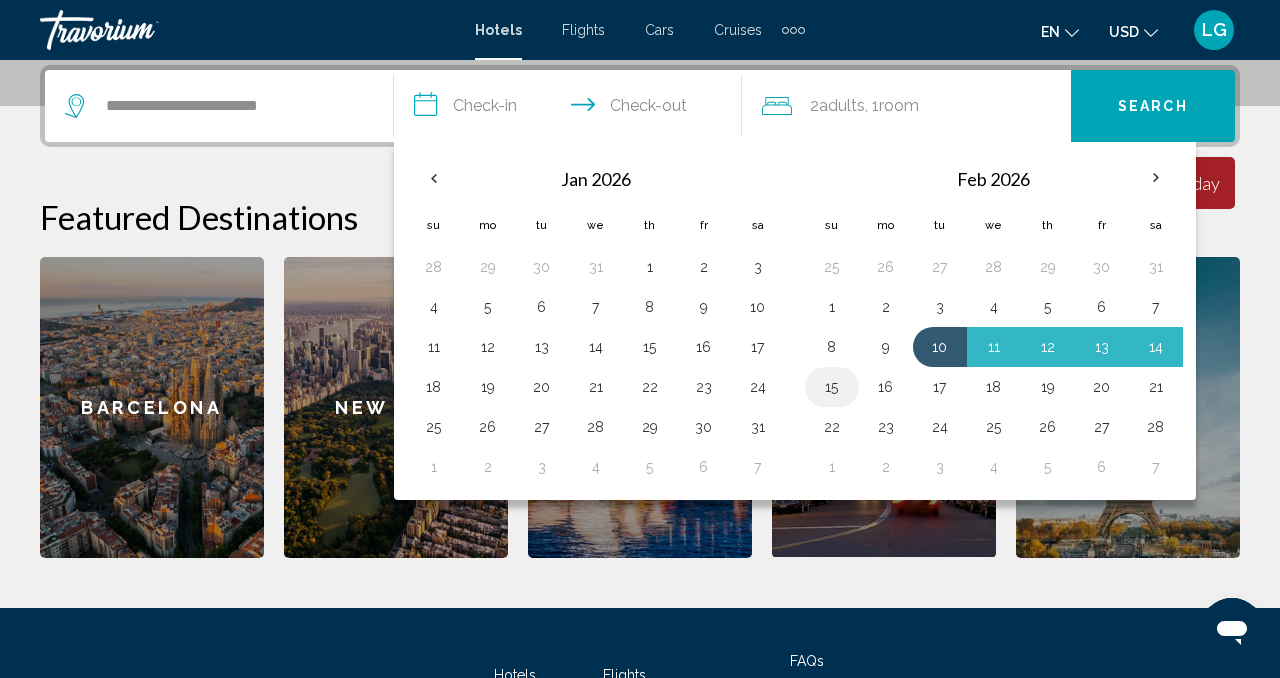 click on "15" at bounding box center [832, 387] 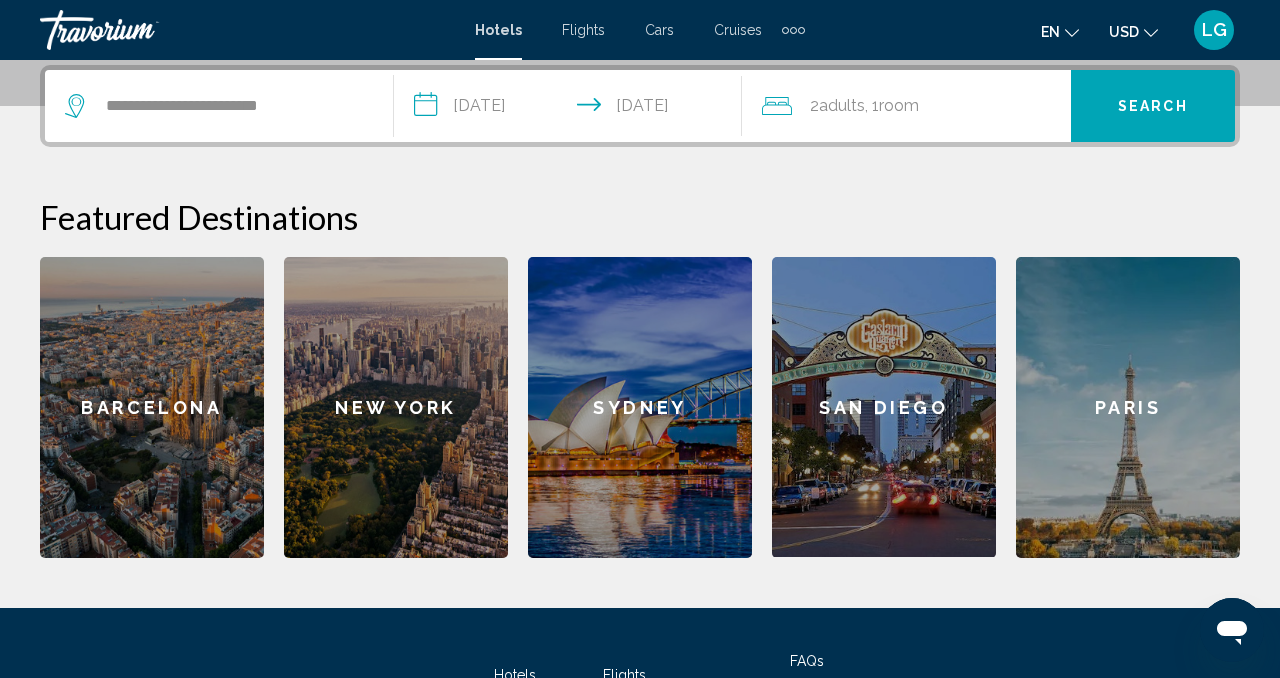 click on "Adults" 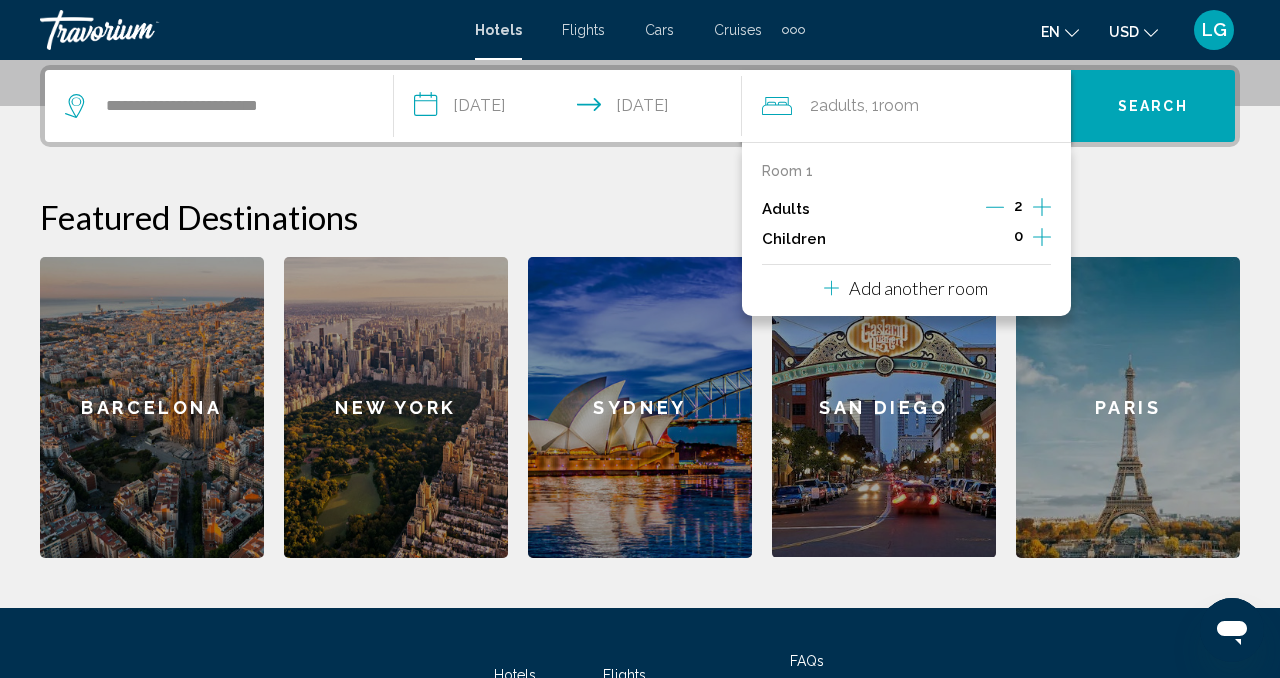 click 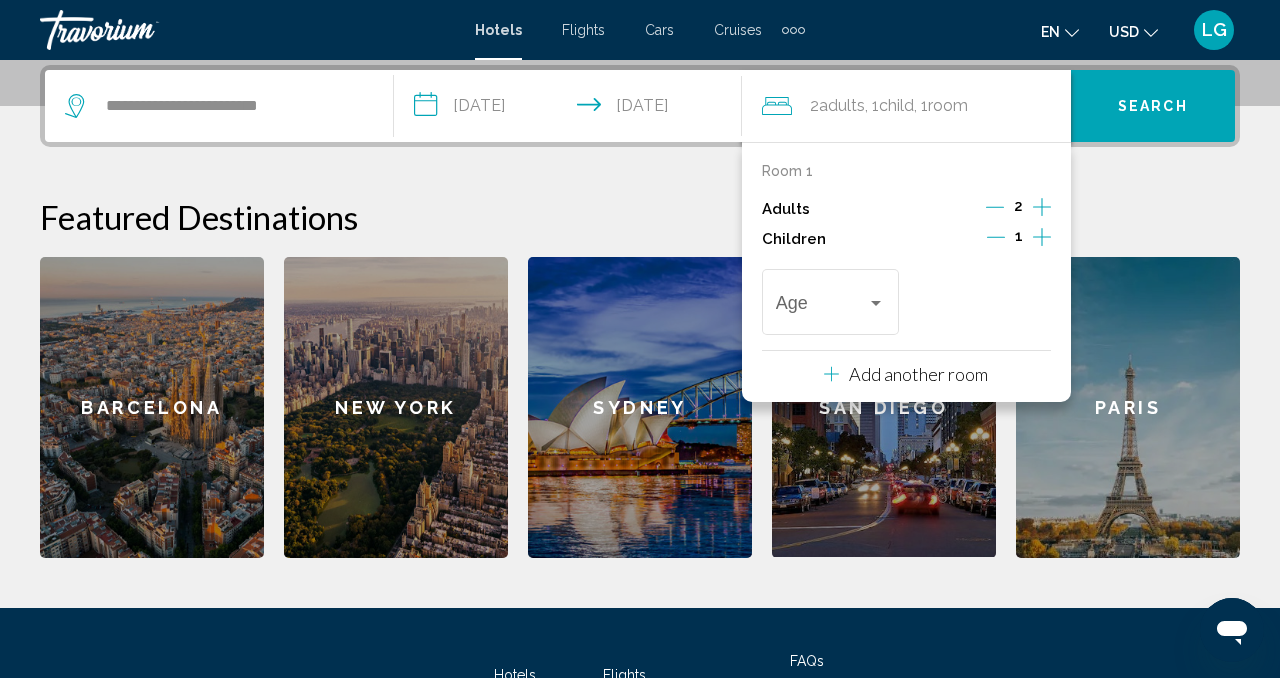 click 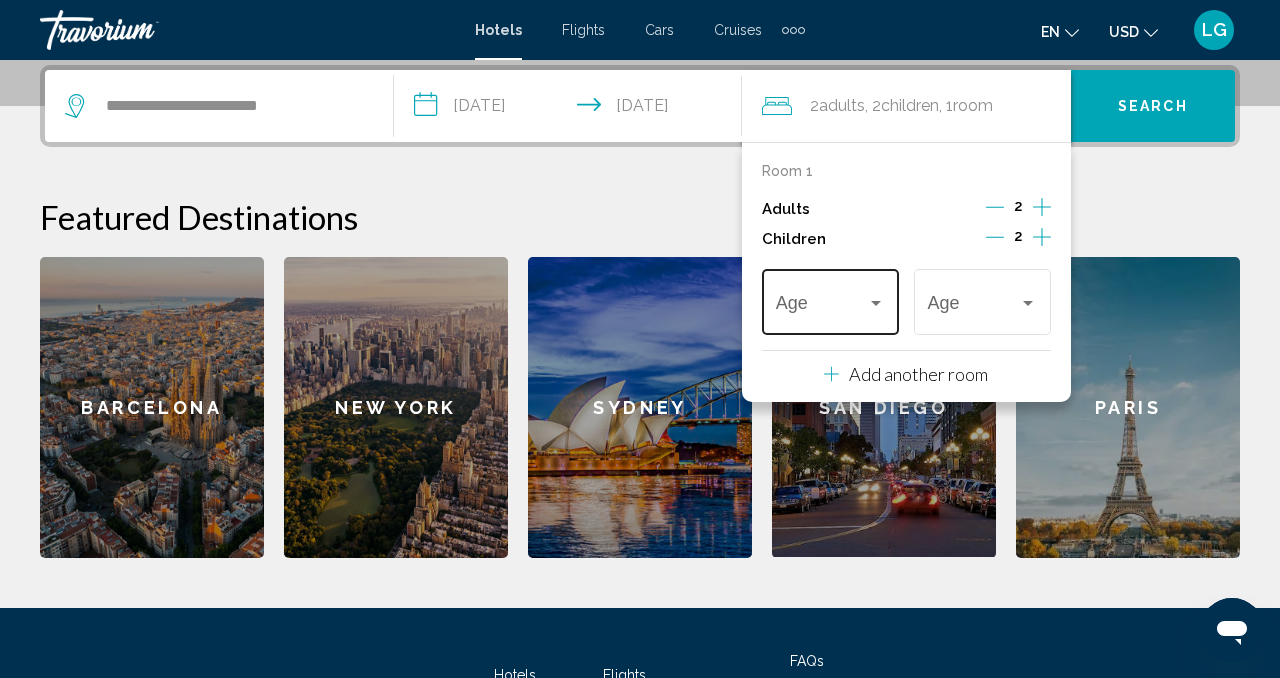 click at bounding box center [822, 307] 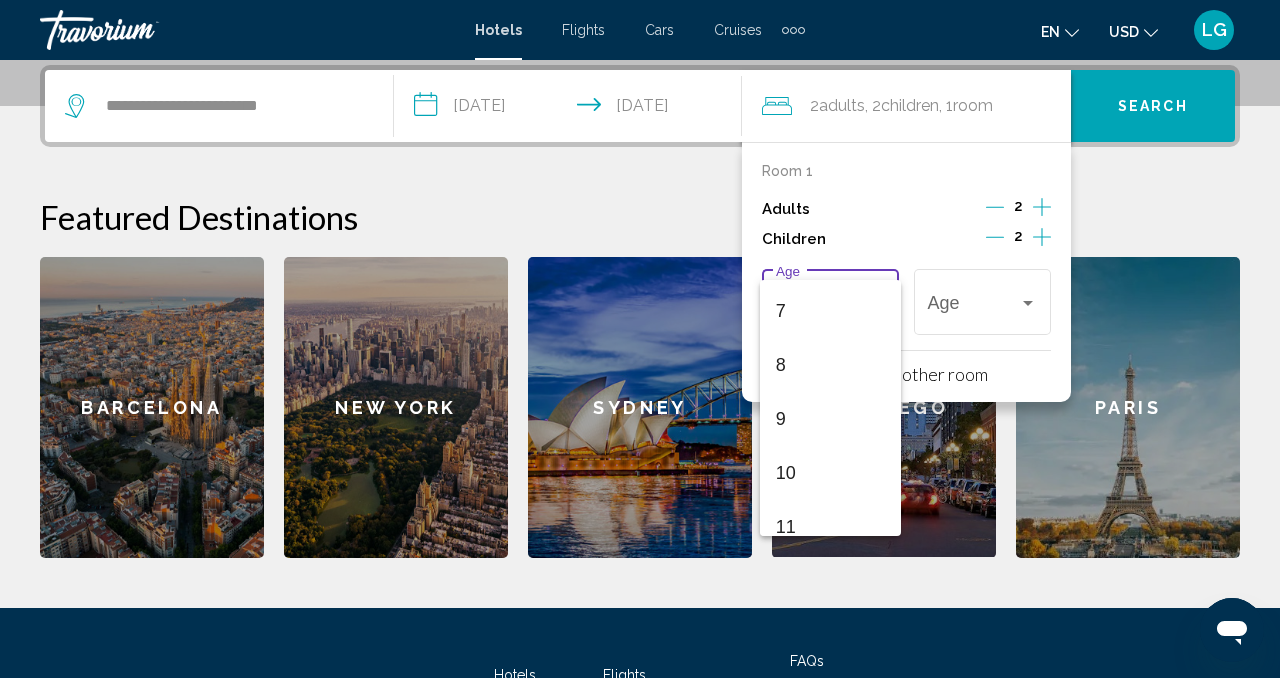 scroll, scrollTop: 395, scrollLeft: 0, axis: vertical 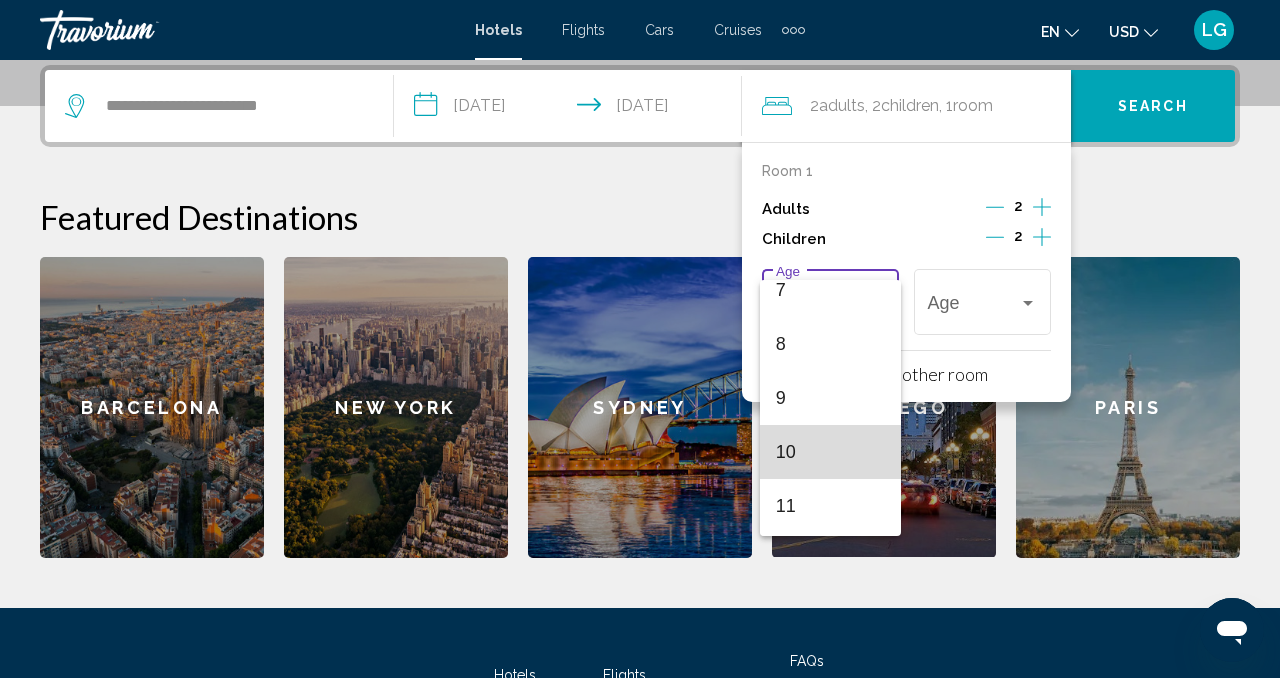 click on "10" at bounding box center (831, 452) 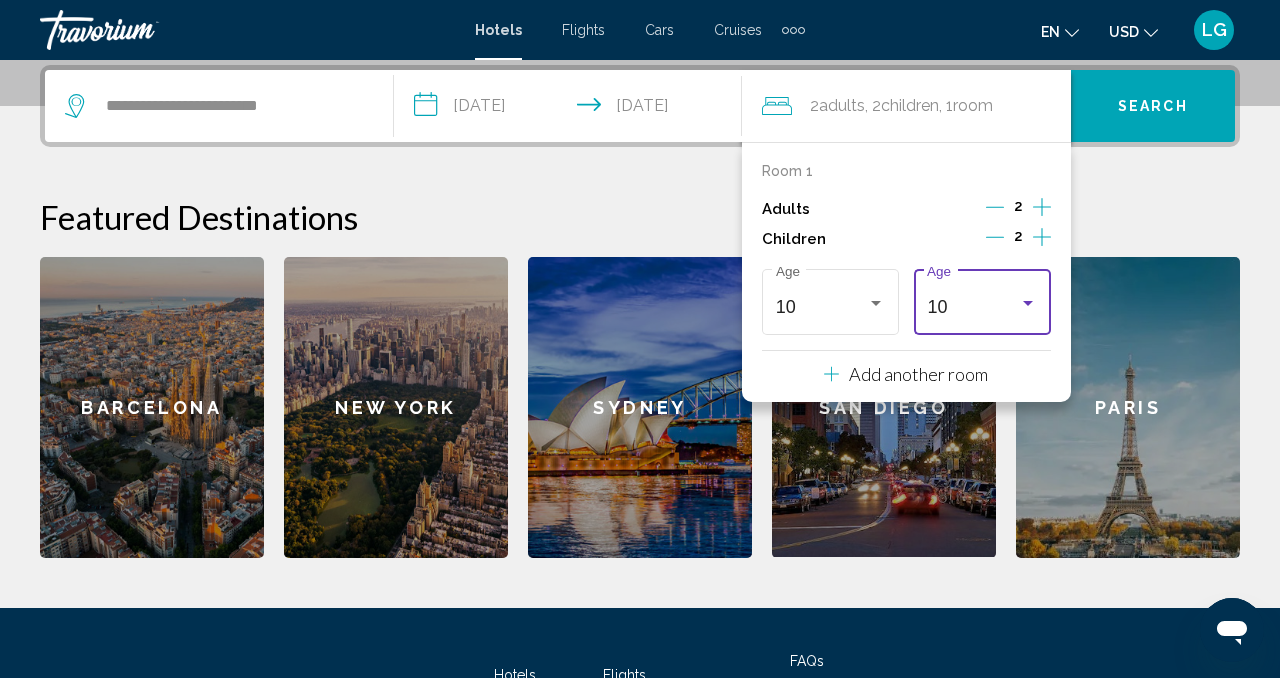 click on "10" at bounding box center [973, 307] 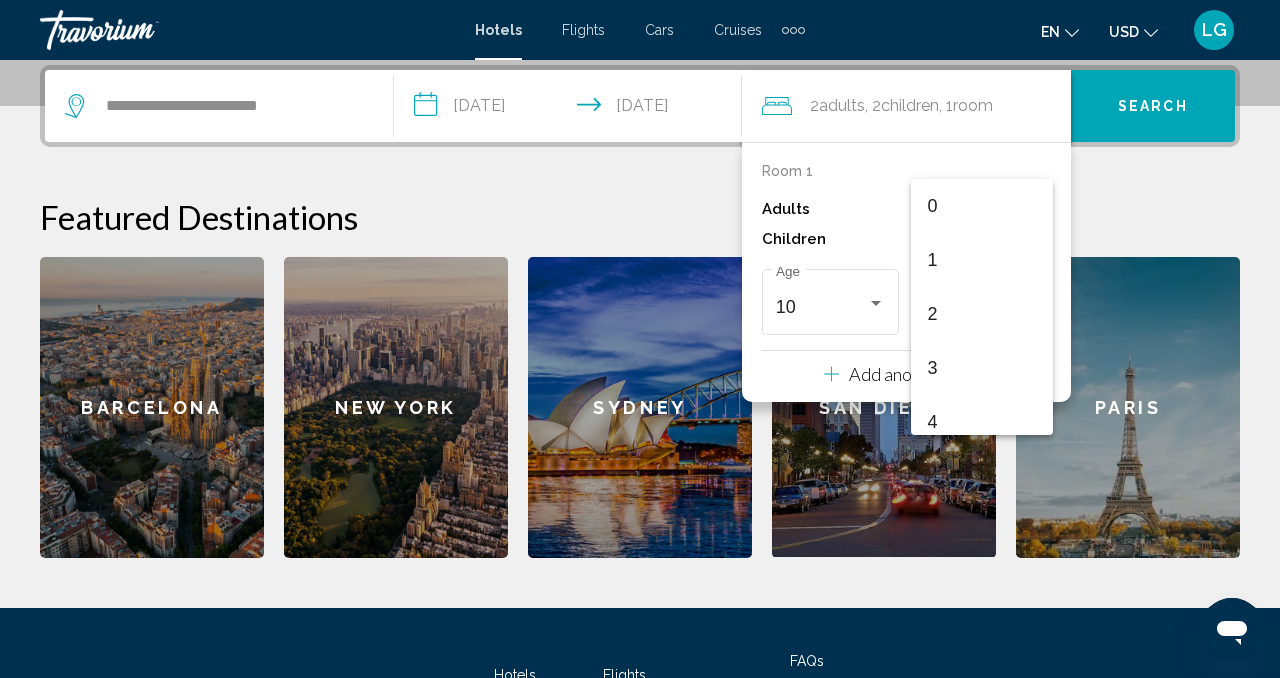 scroll, scrollTop: 439, scrollLeft: 0, axis: vertical 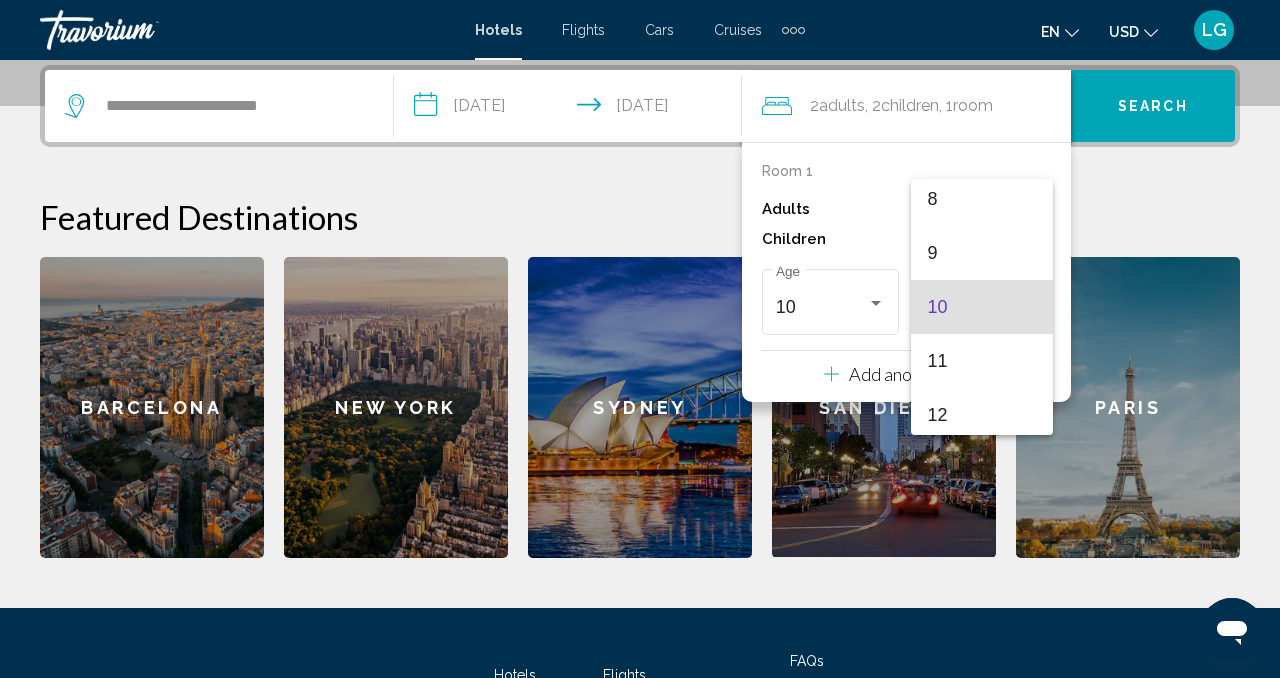 click on "10" at bounding box center (982, 307) 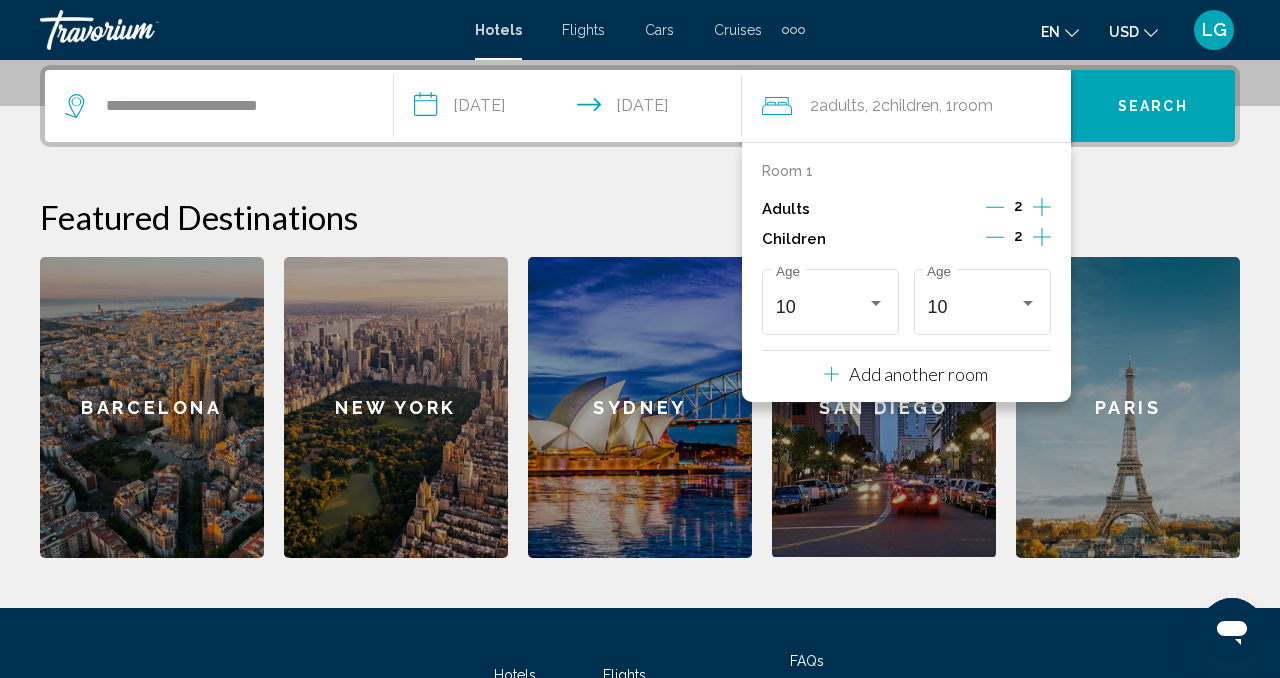 click on "**********" at bounding box center [640, 311] 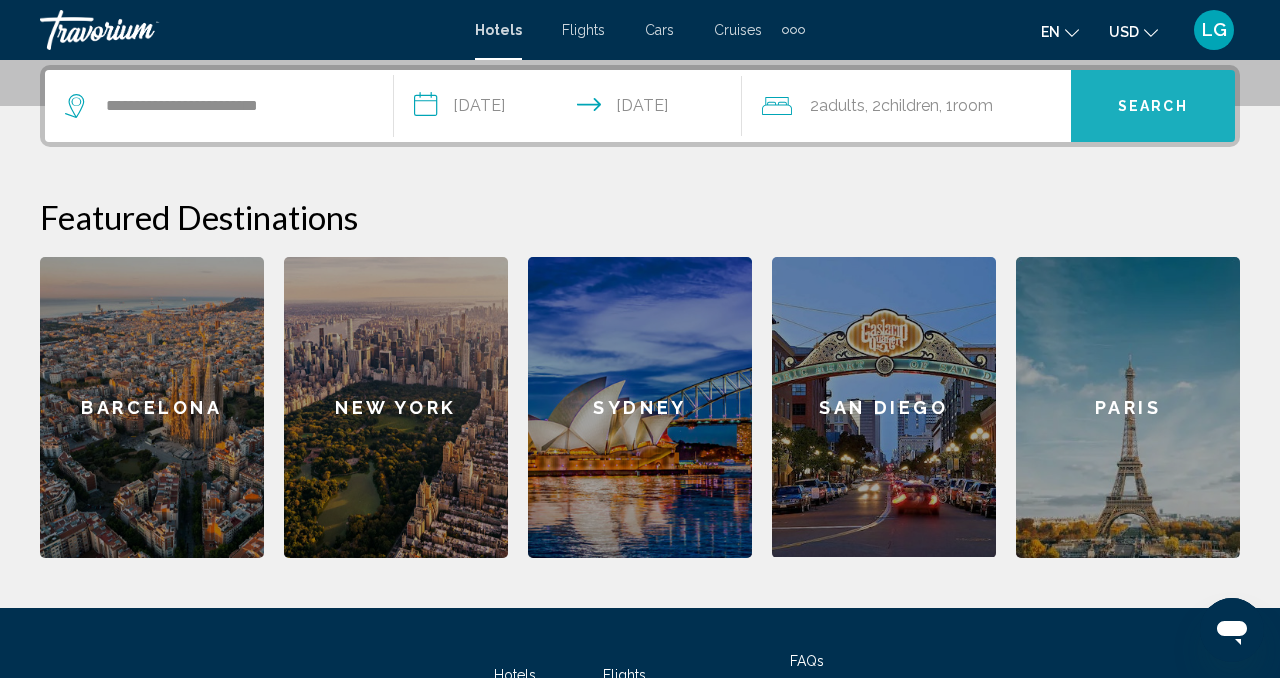 click on "Search" at bounding box center [1153, 106] 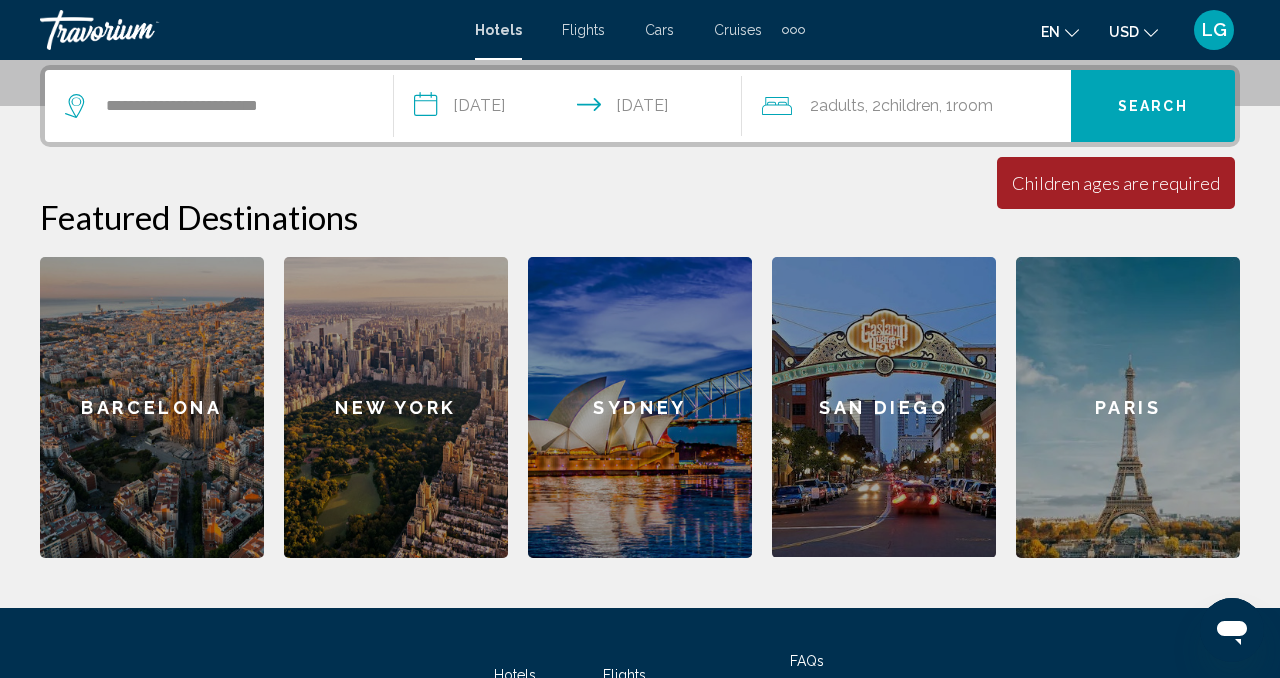 click on "Children" 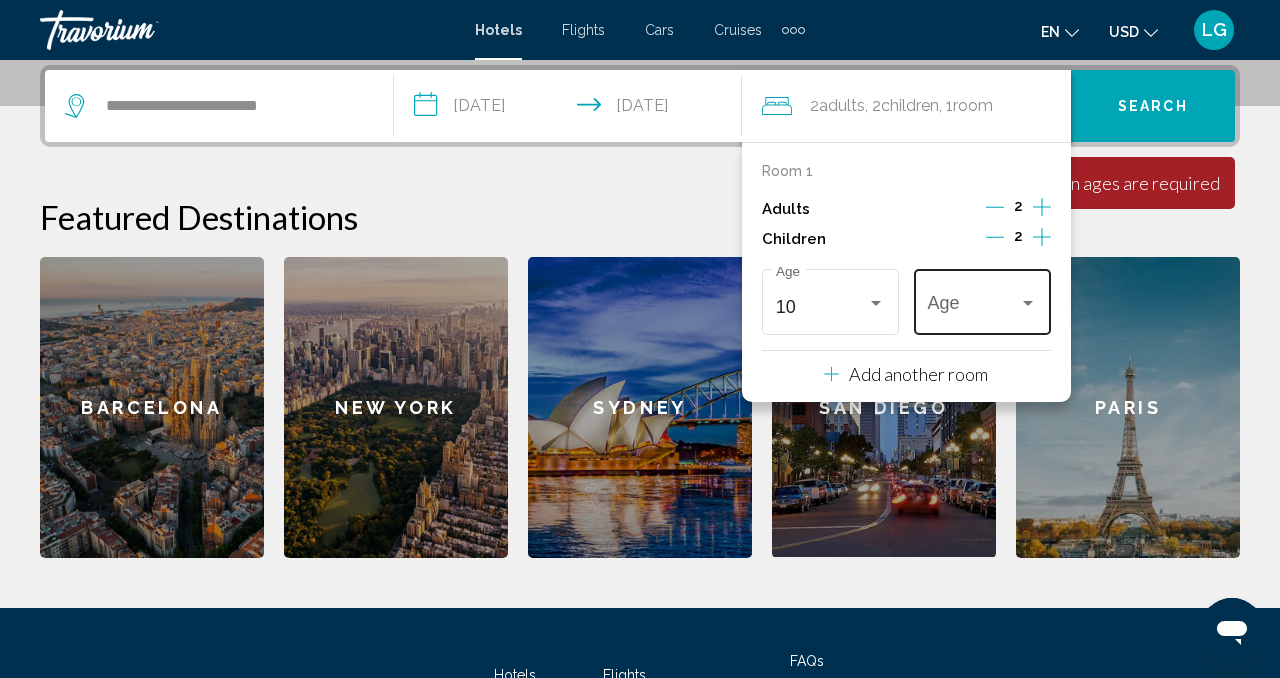 click at bounding box center (973, 307) 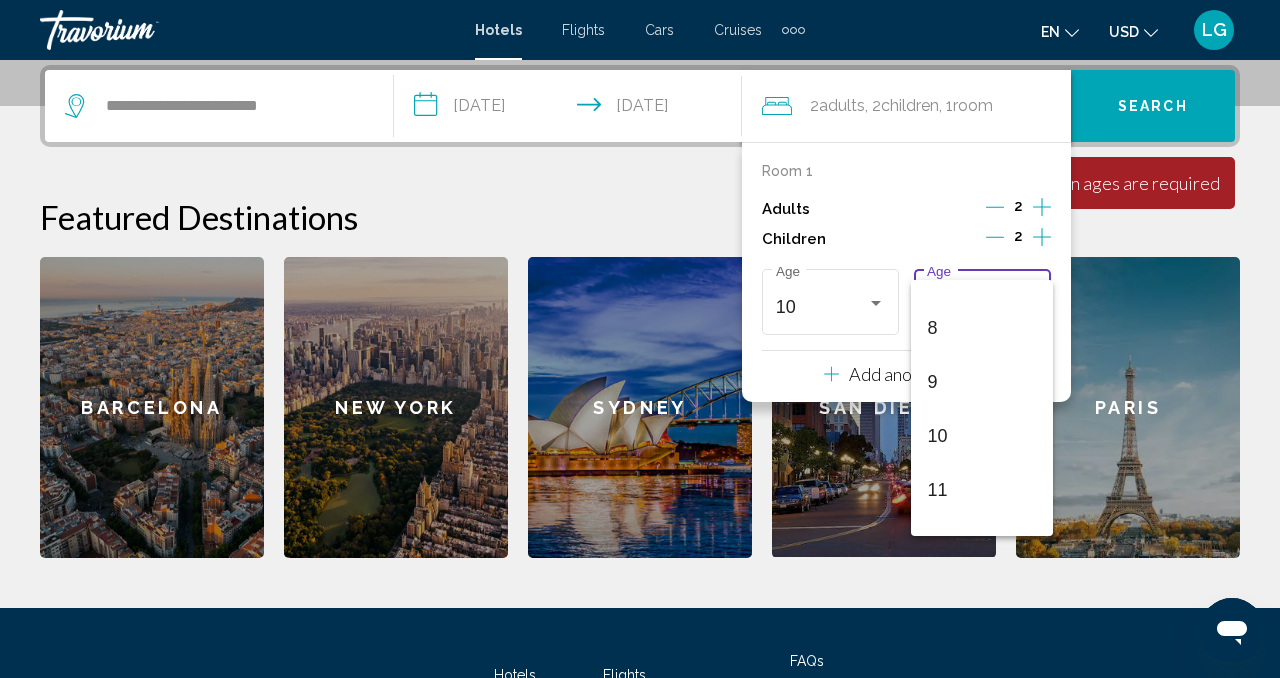 scroll, scrollTop: 415, scrollLeft: 0, axis: vertical 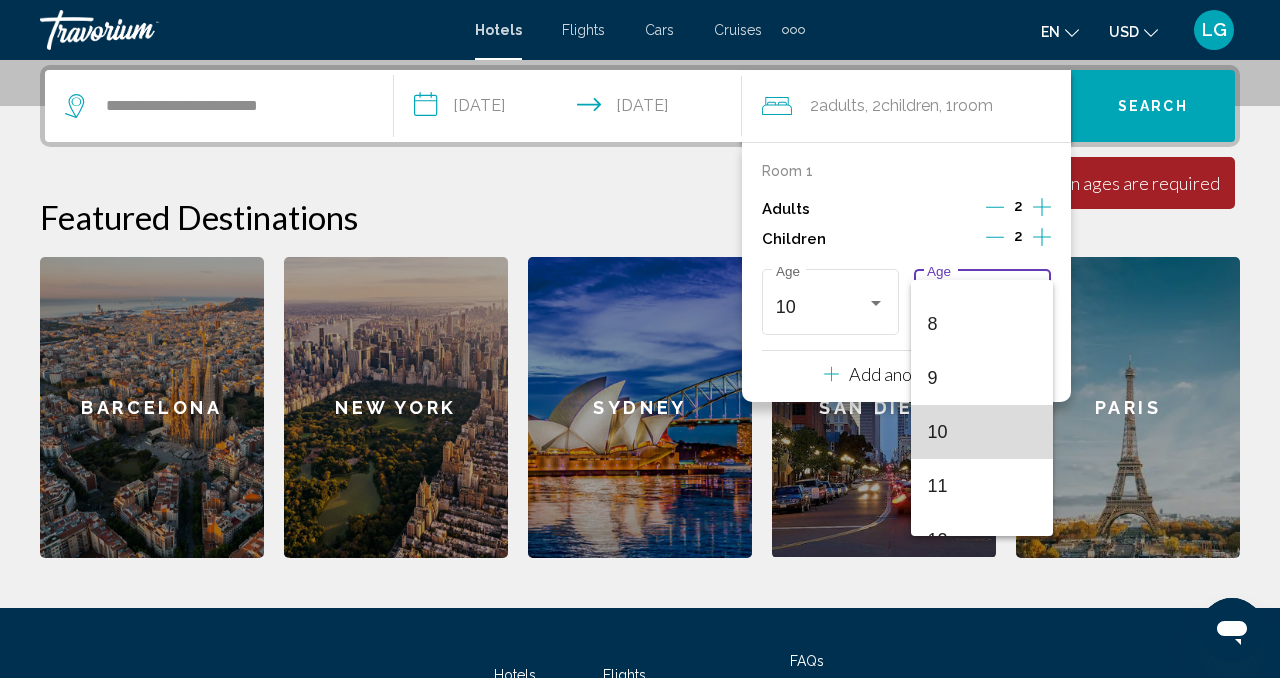 click on "10" at bounding box center (982, 432) 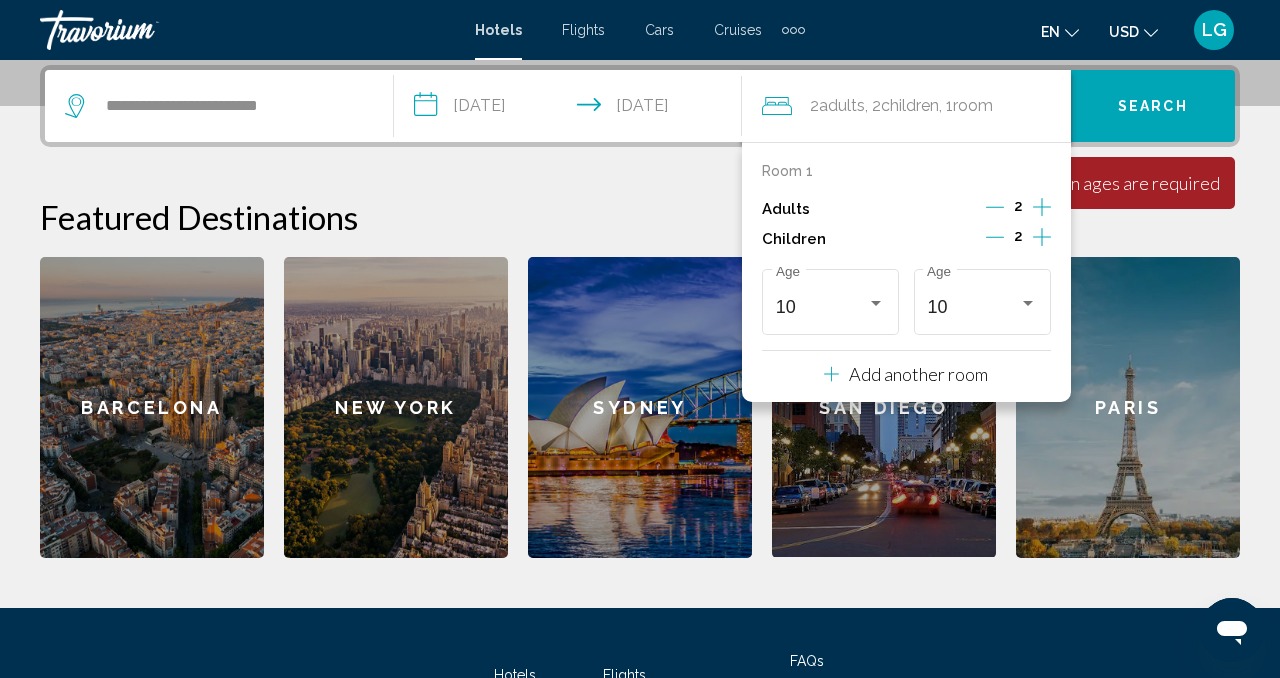 click on "Children ages are required" at bounding box center (1116, 183) 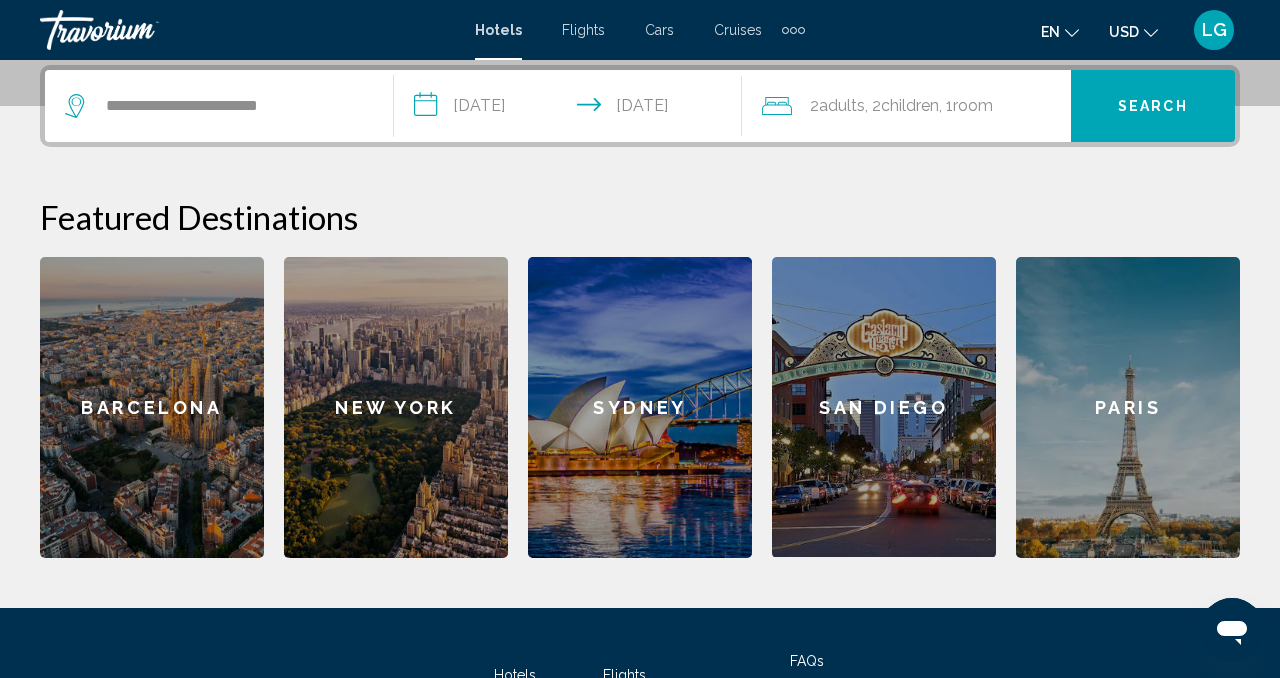 click on "Search" at bounding box center (1153, 106) 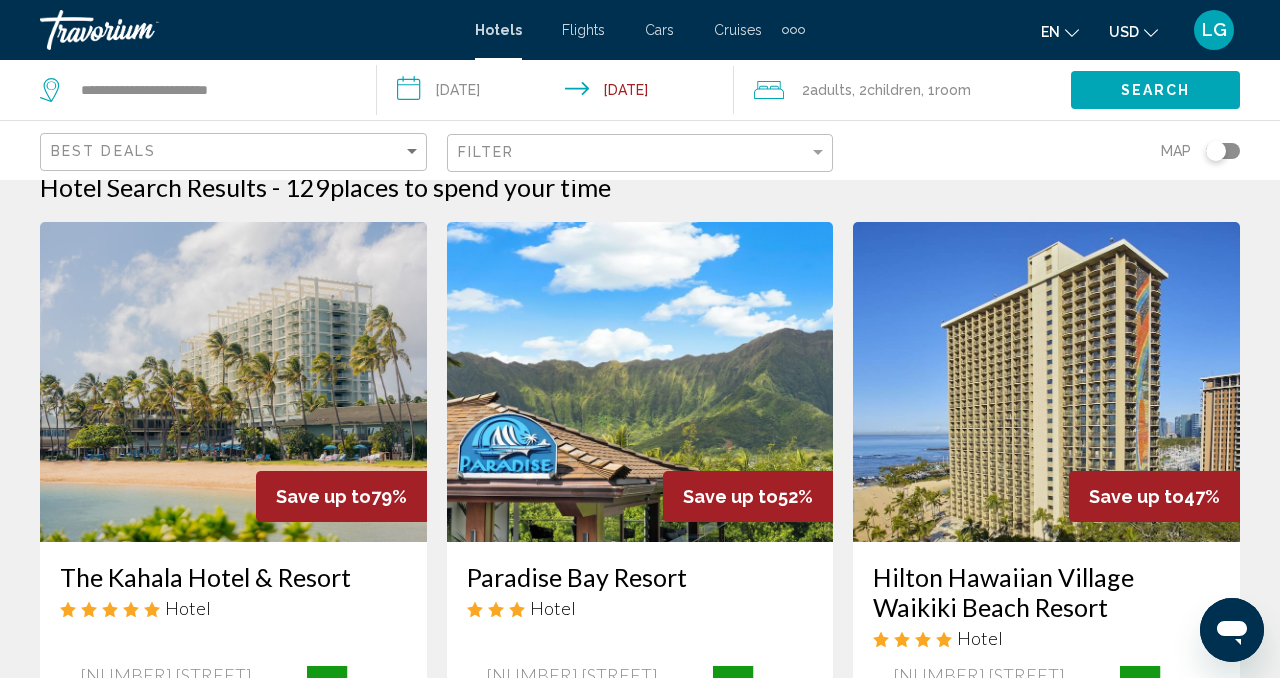 scroll, scrollTop: 7, scrollLeft: 0, axis: vertical 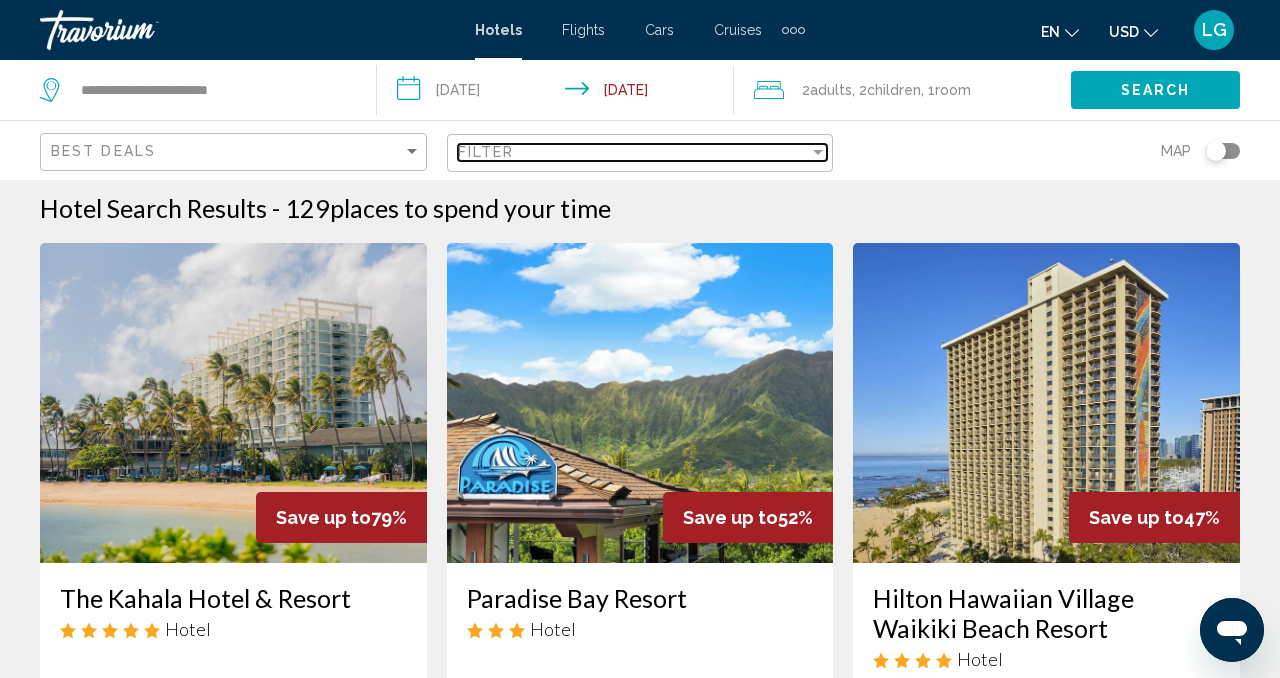 click on "Filter" at bounding box center (634, 152) 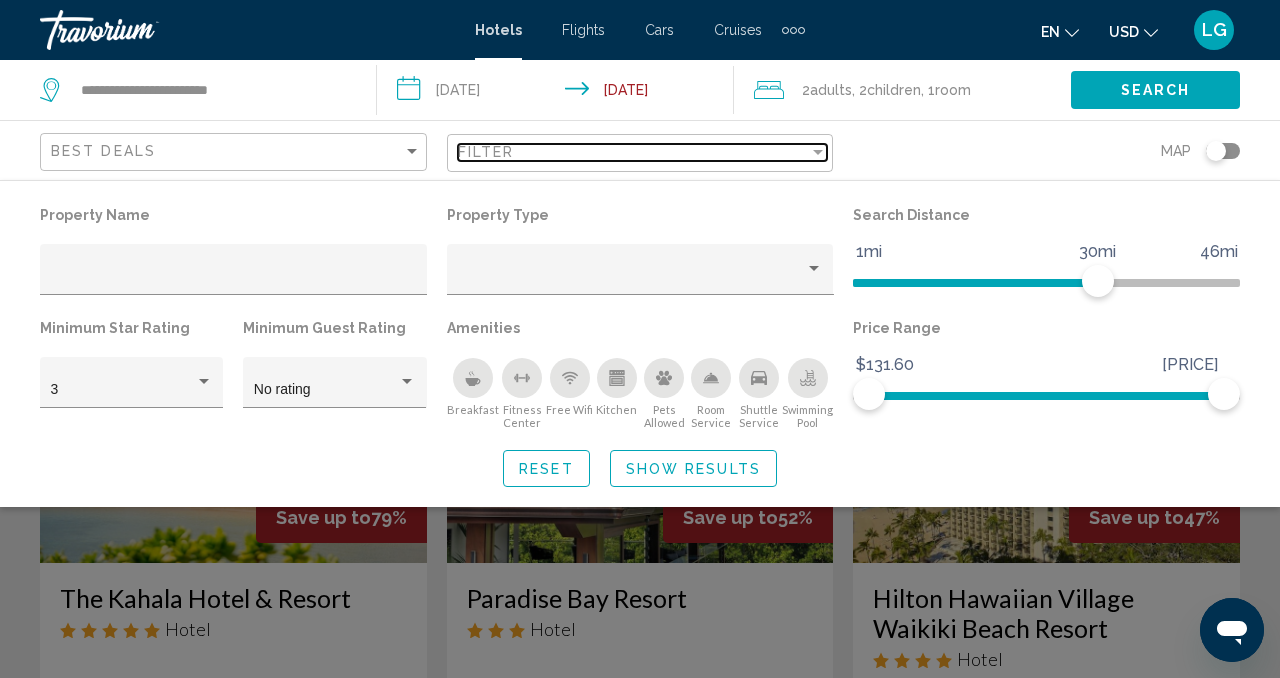 click on "Filter" at bounding box center [634, 152] 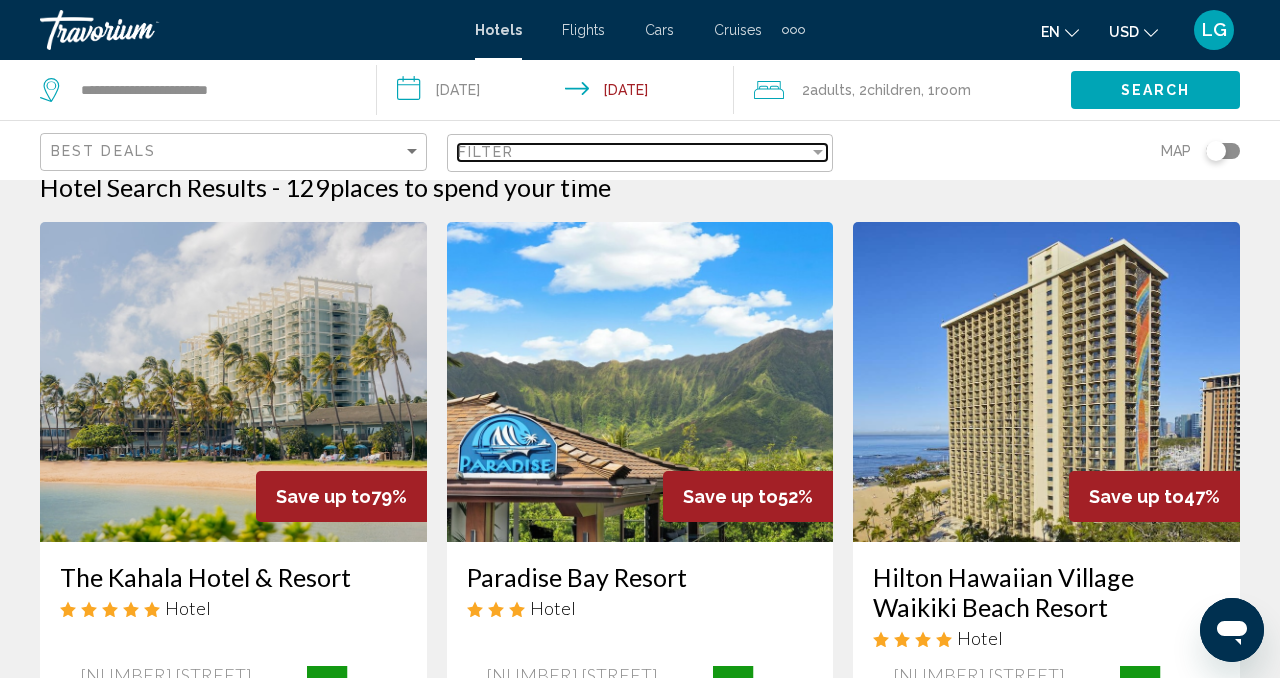 scroll, scrollTop: 0, scrollLeft: 0, axis: both 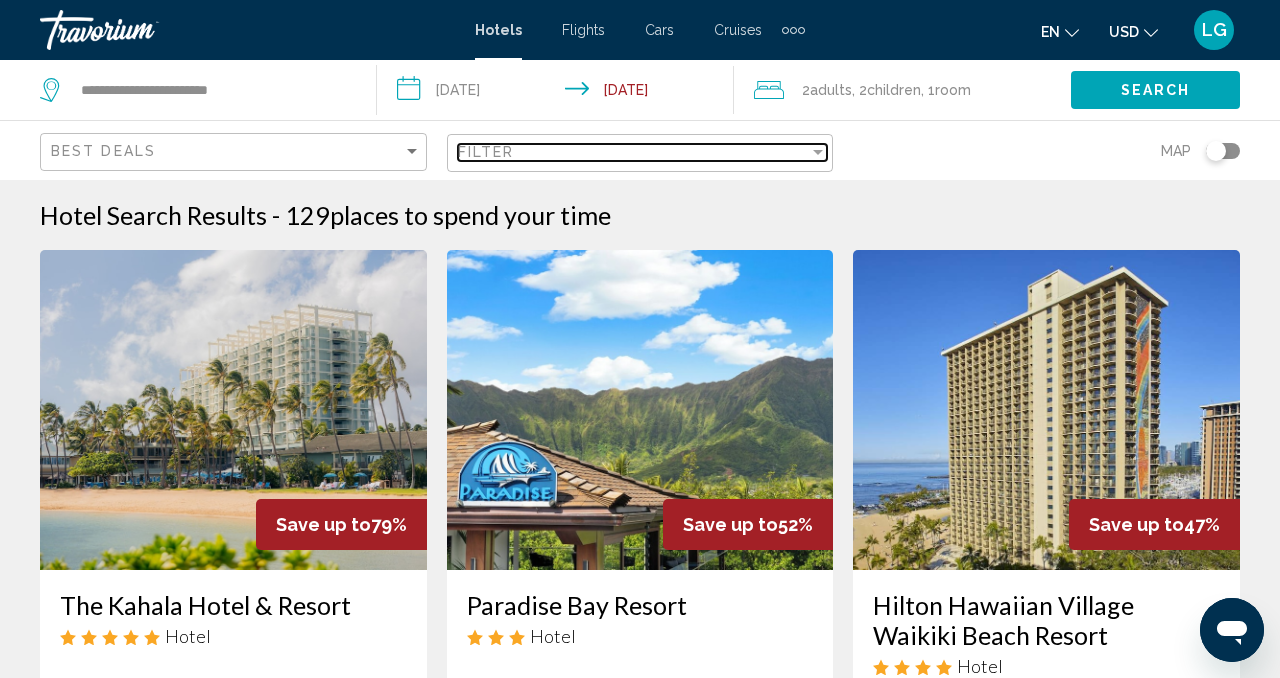 click on "Filter" at bounding box center (634, 152) 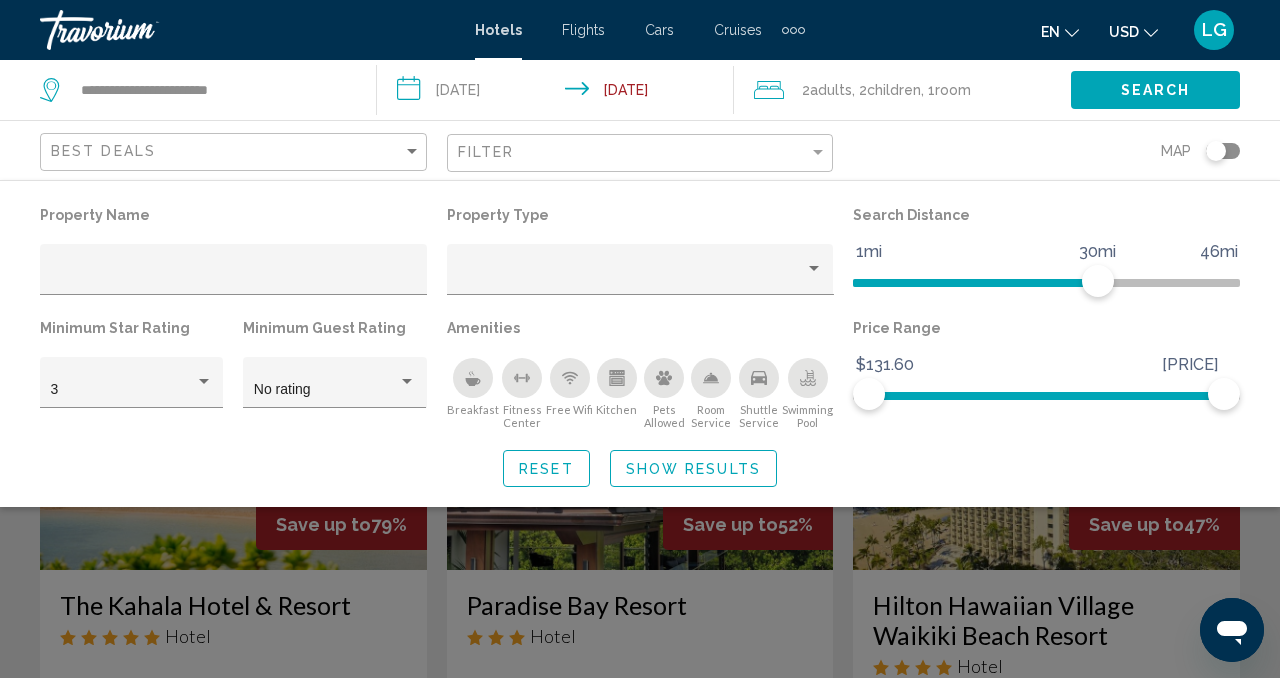 click 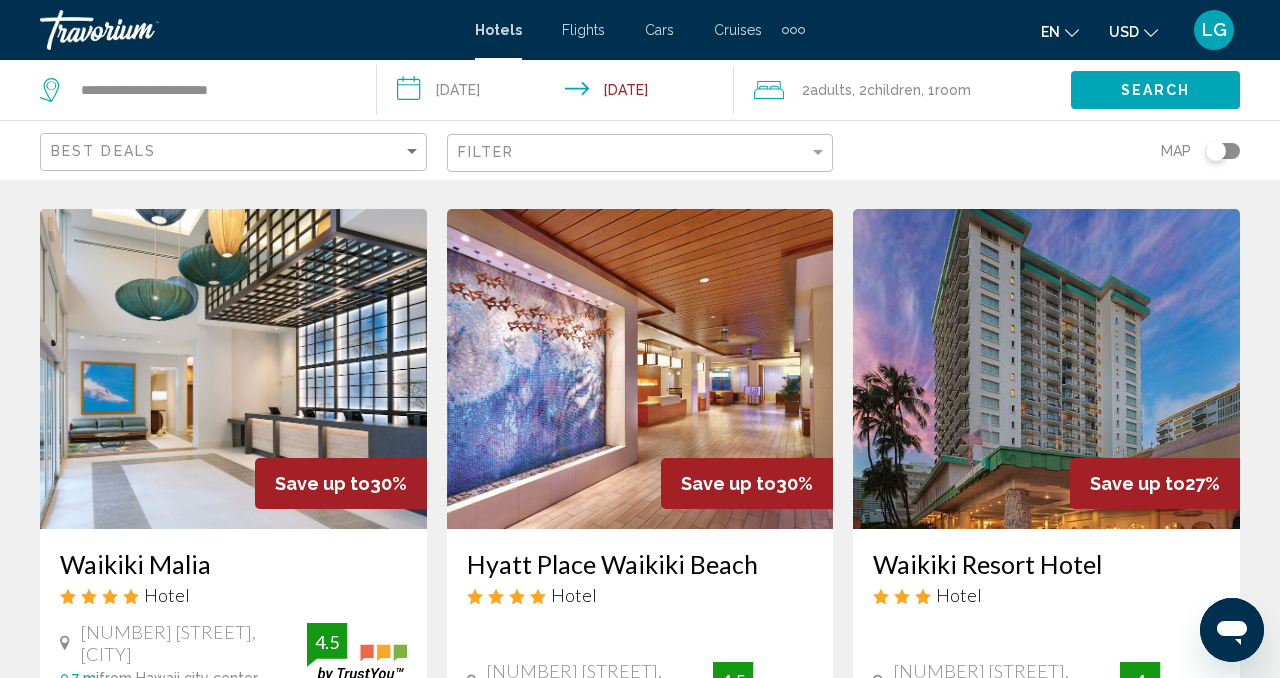 scroll, scrollTop: 2393, scrollLeft: 0, axis: vertical 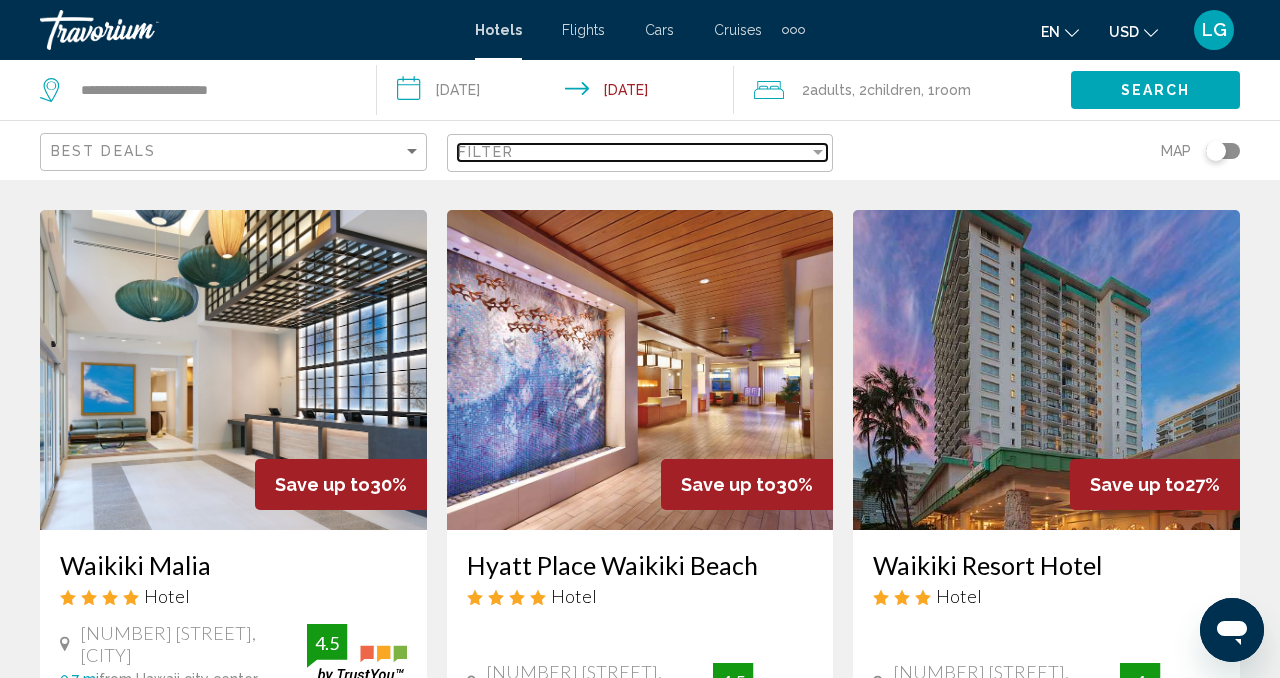 click on "Filter" at bounding box center [634, 152] 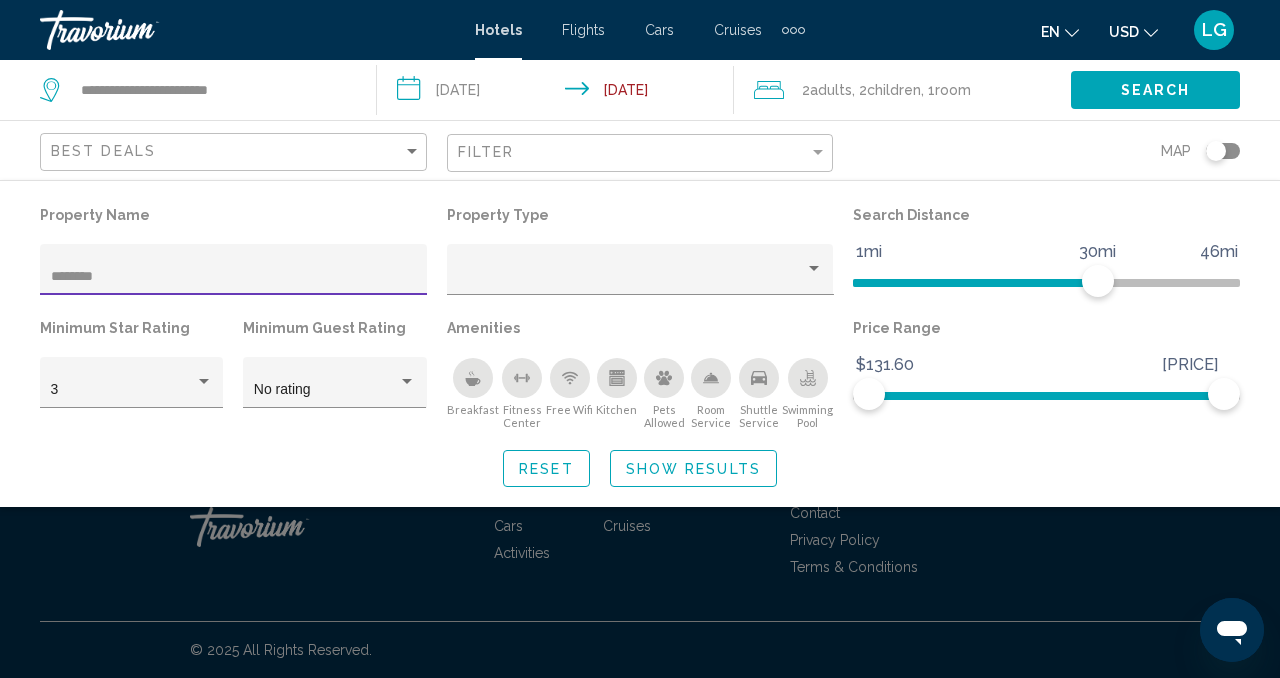 scroll, scrollTop: 1414, scrollLeft: 0, axis: vertical 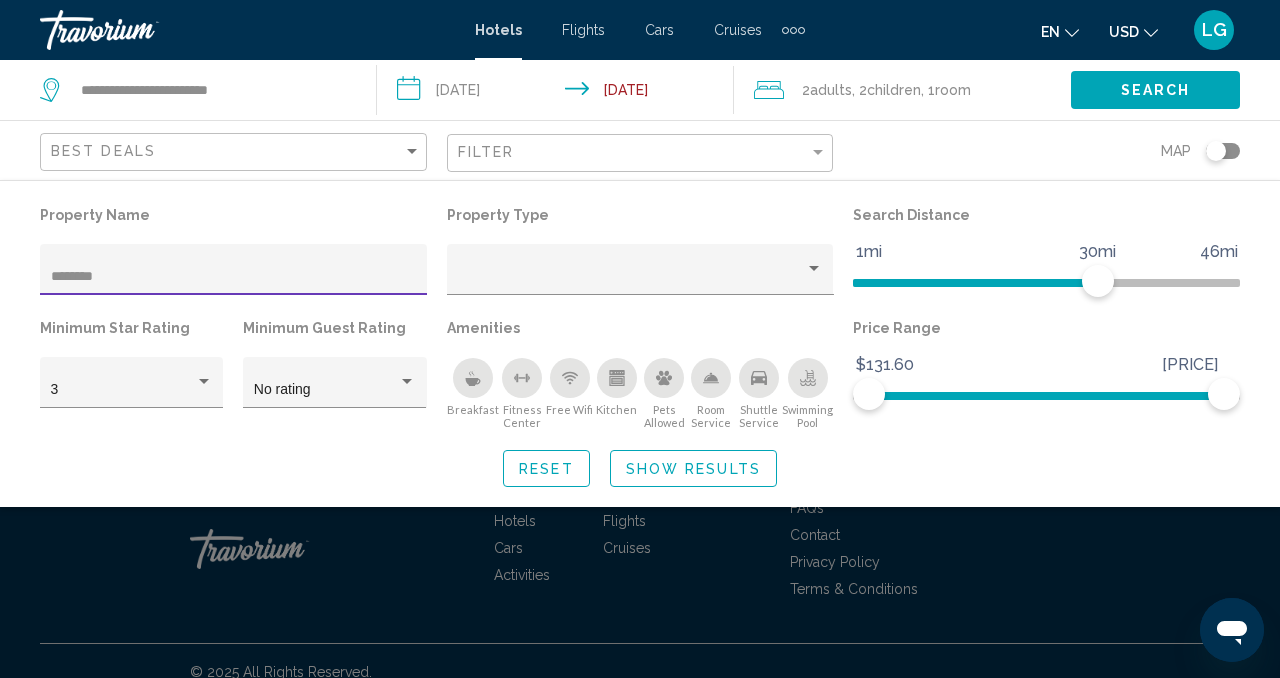 type on "********" 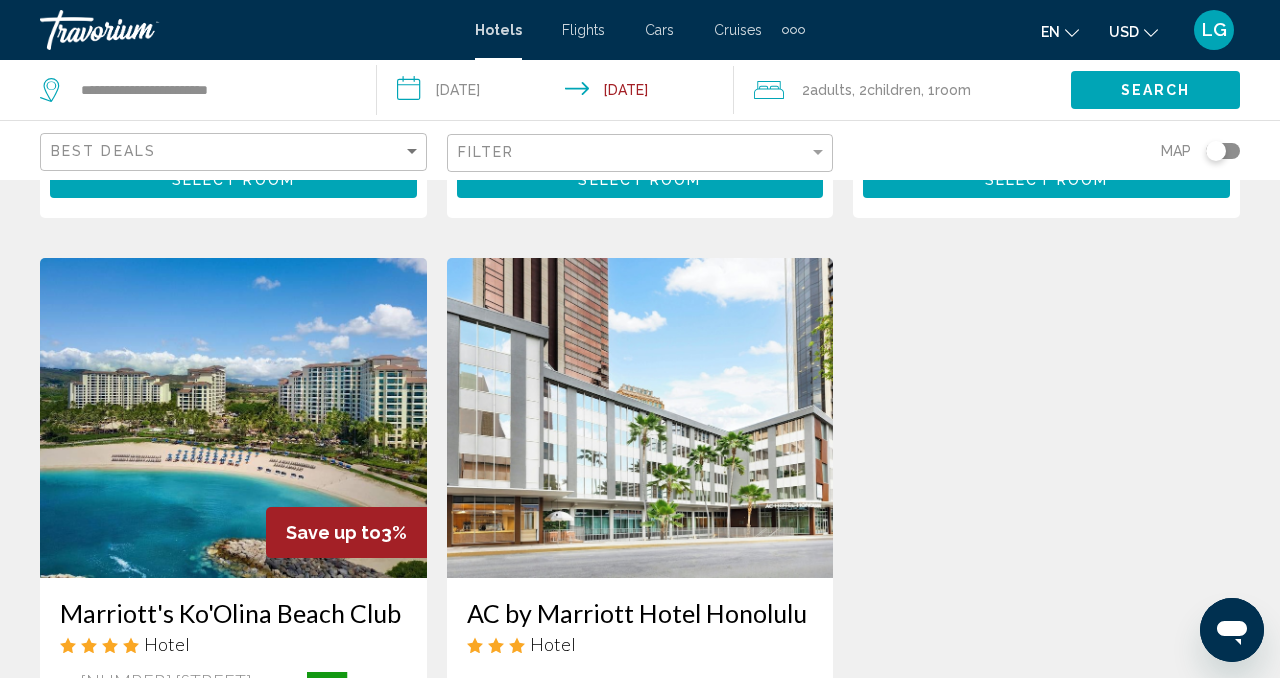 scroll, scrollTop: 771, scrollLeft: 0, axis: vertical 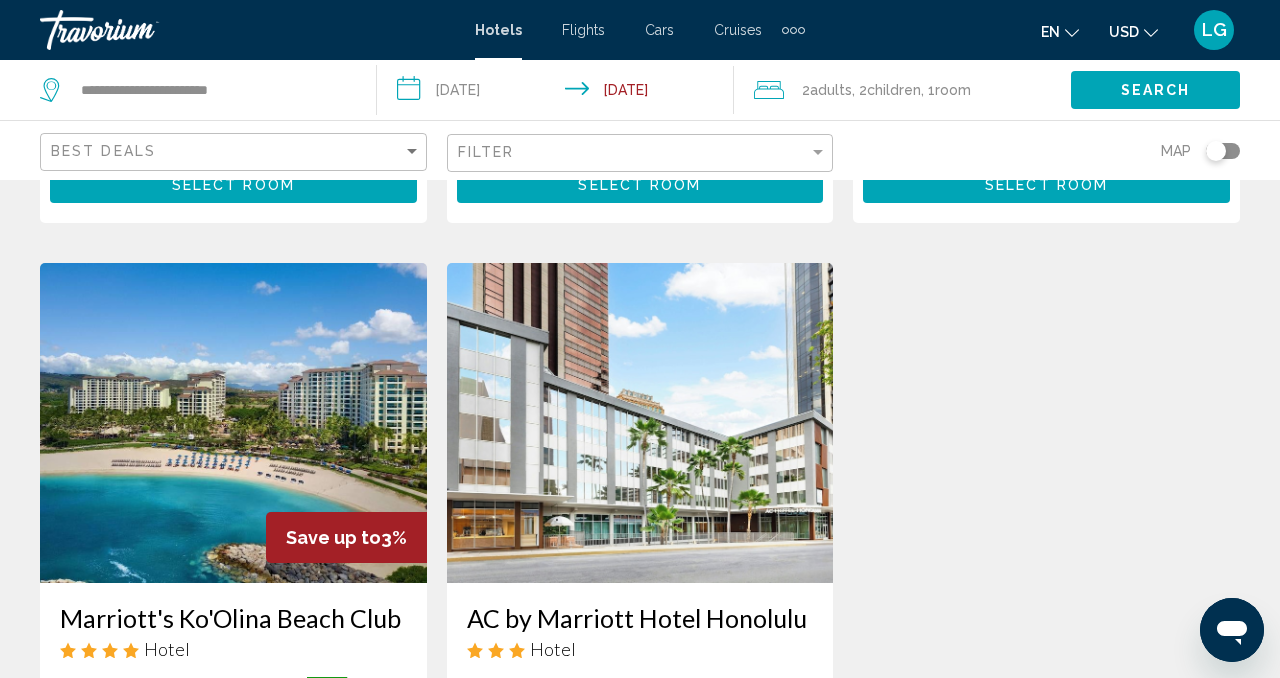 click on "Filter" 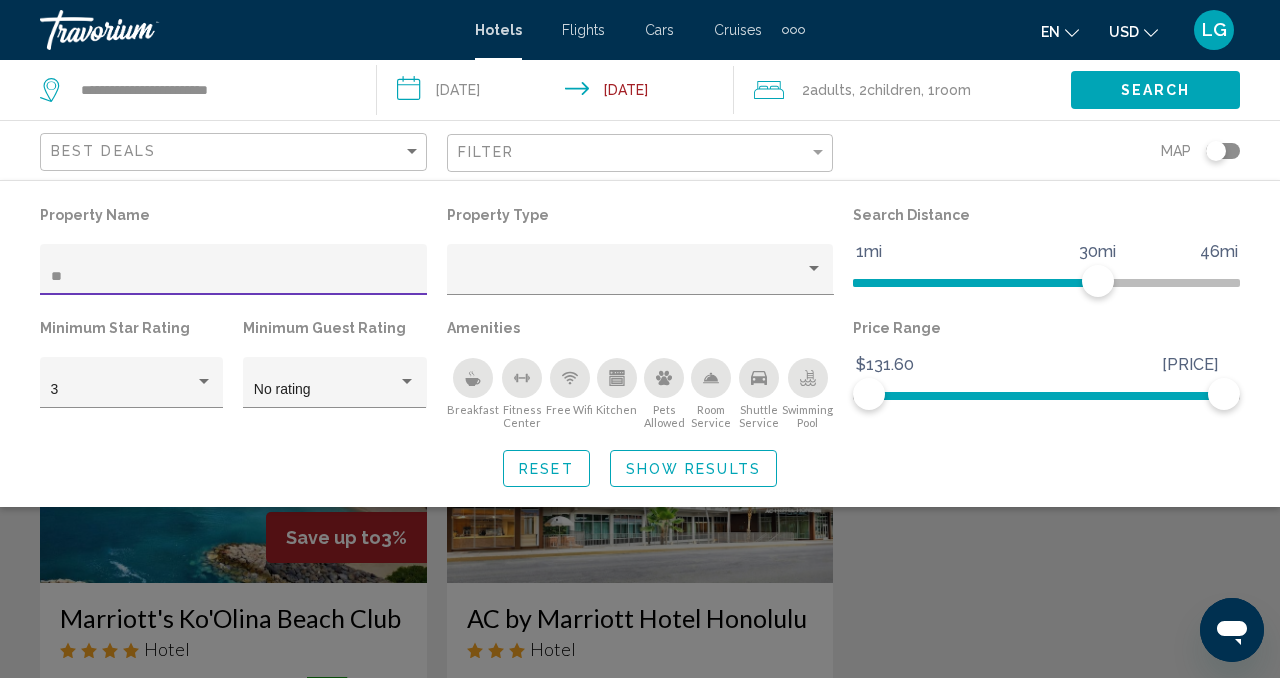 type on "*" 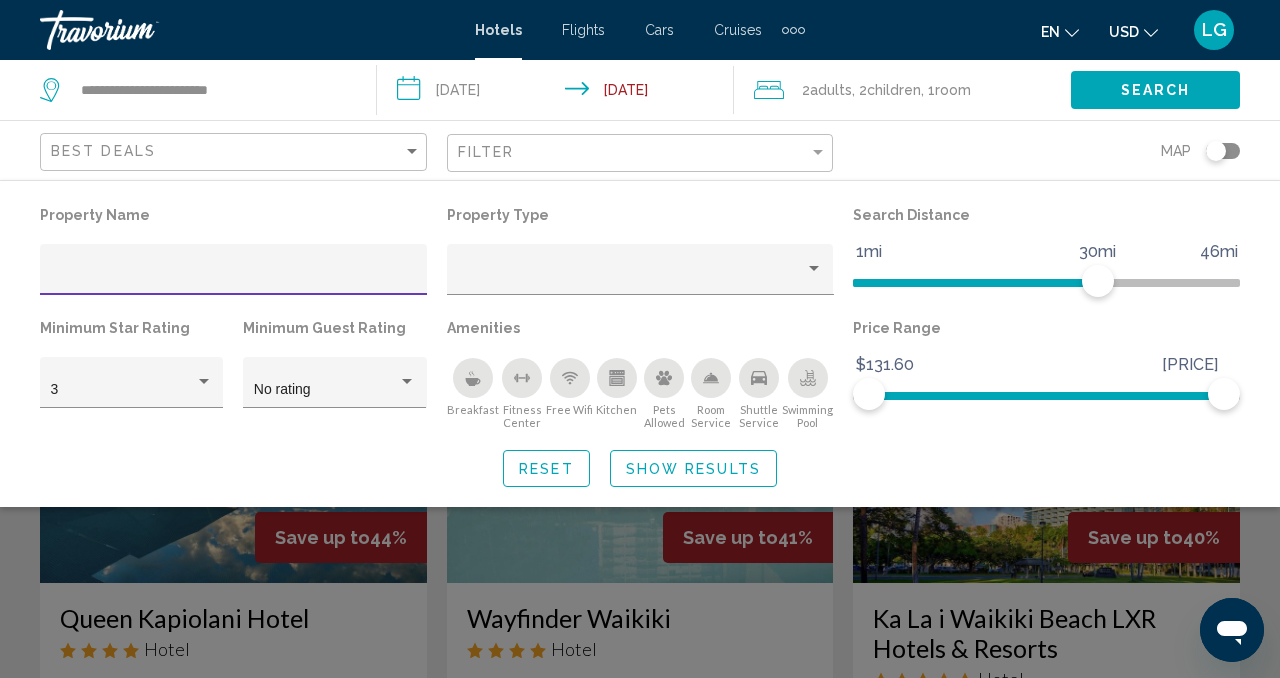 type 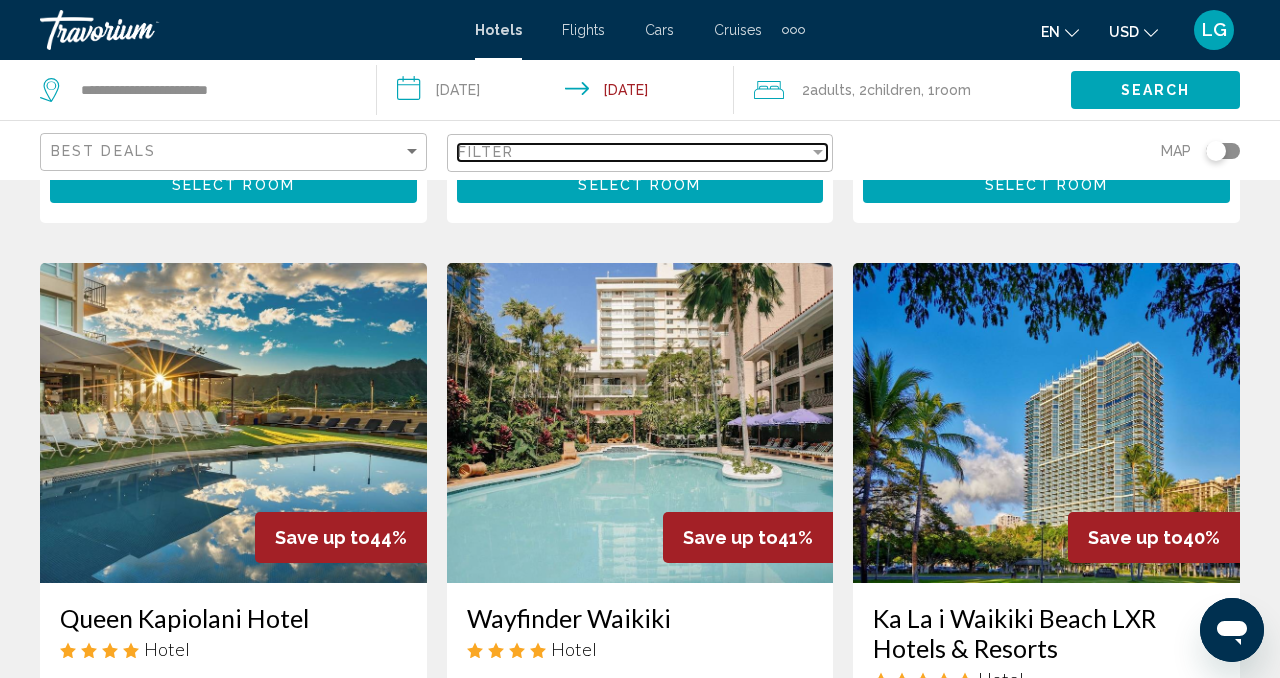 click on "Filter" at bounding box center (634, 152) 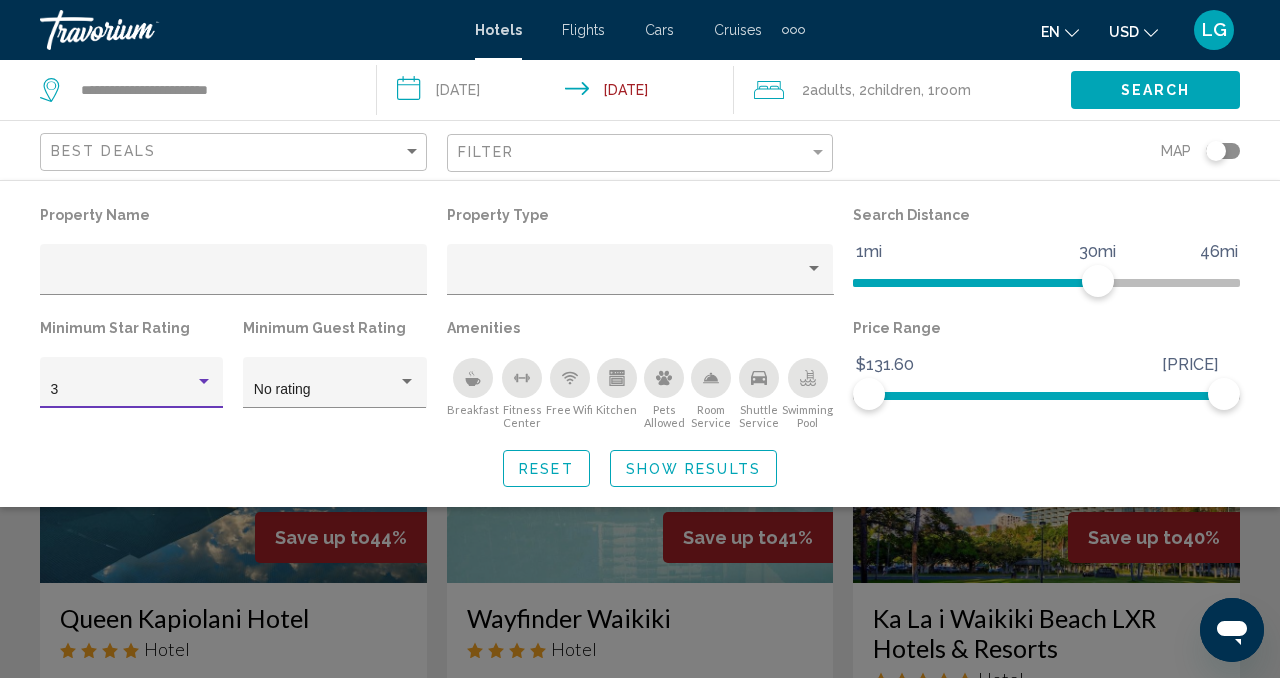 click on "3" at bounding box center [123, 390] 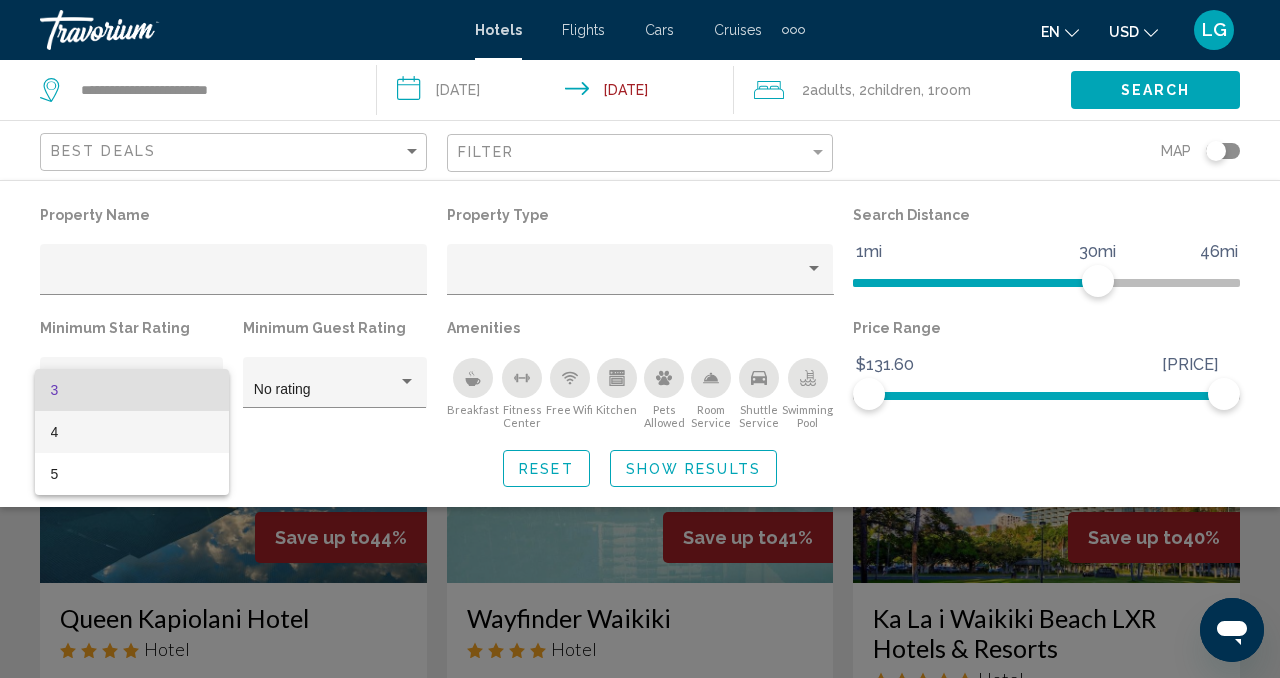 click on "4" at bounding box center [132, 432] 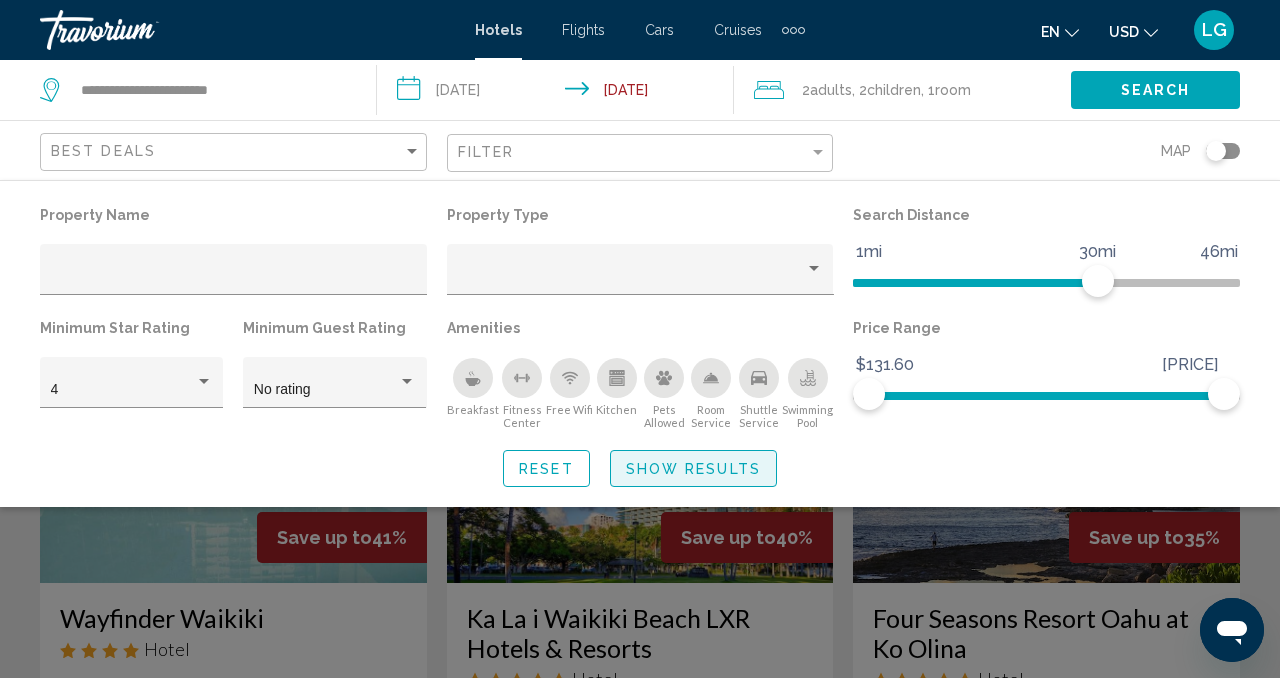 click on "Show Results" 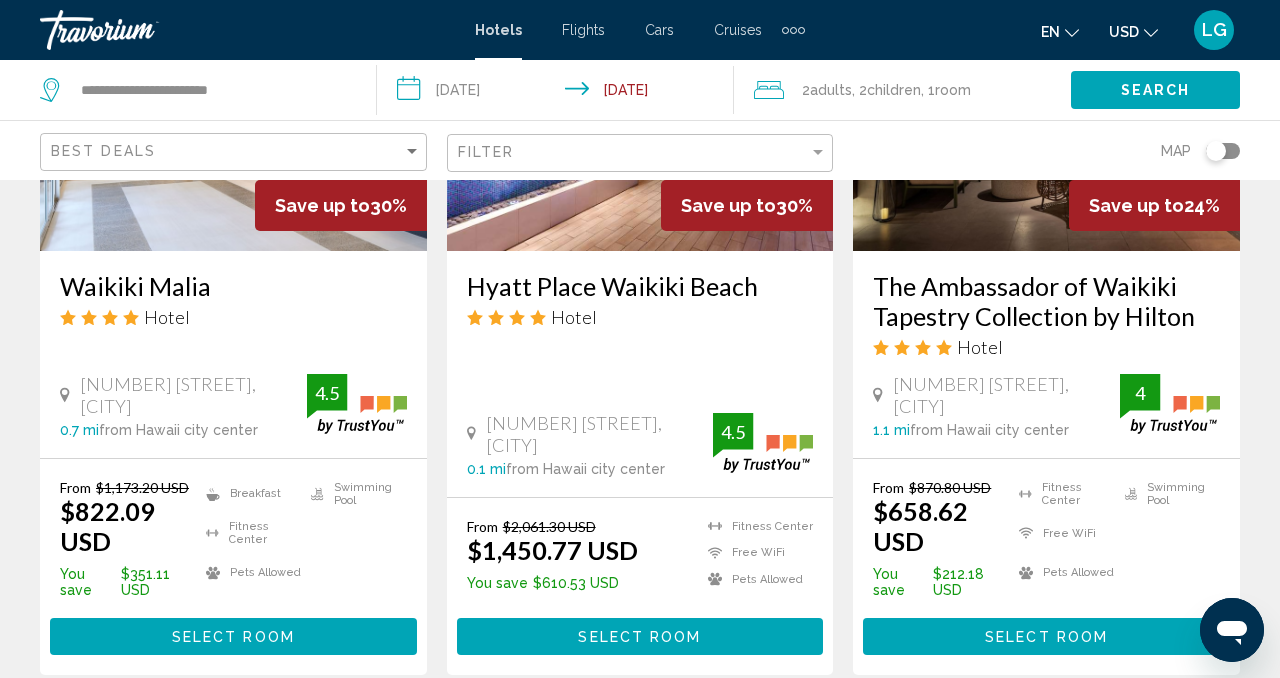 scroll, scrollTop: 1893, scrollLeft: 0, axis: vertical 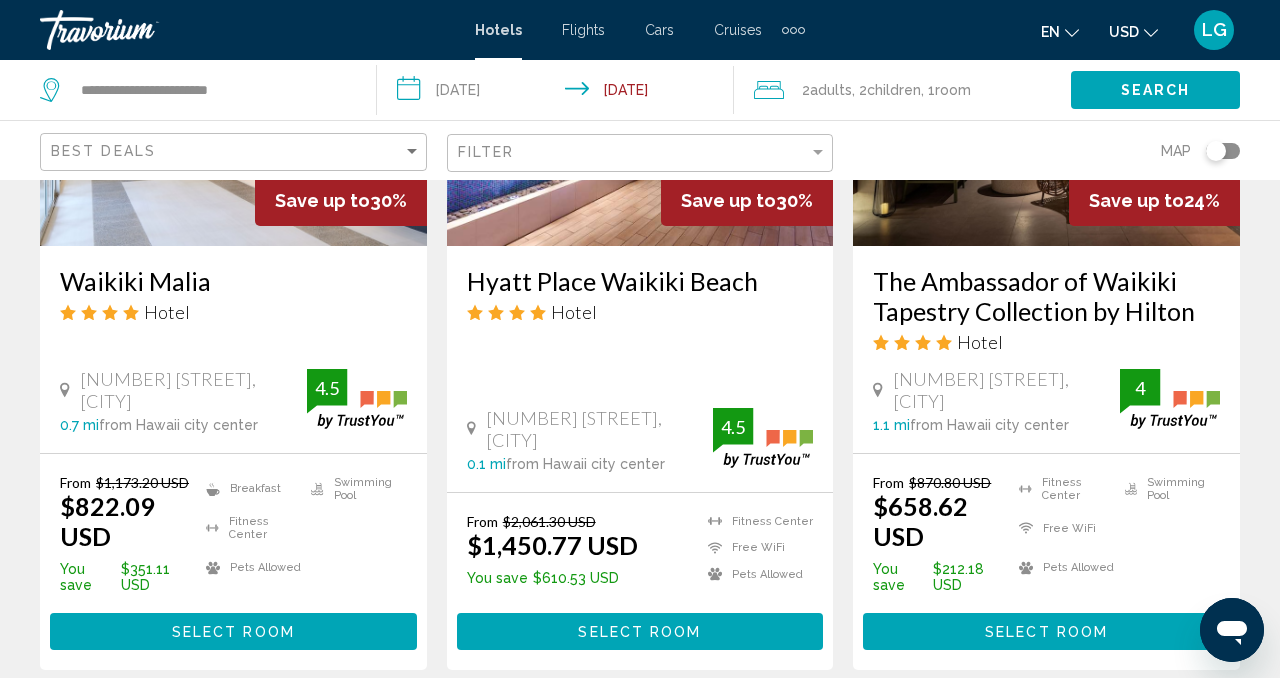 click on "Filter" 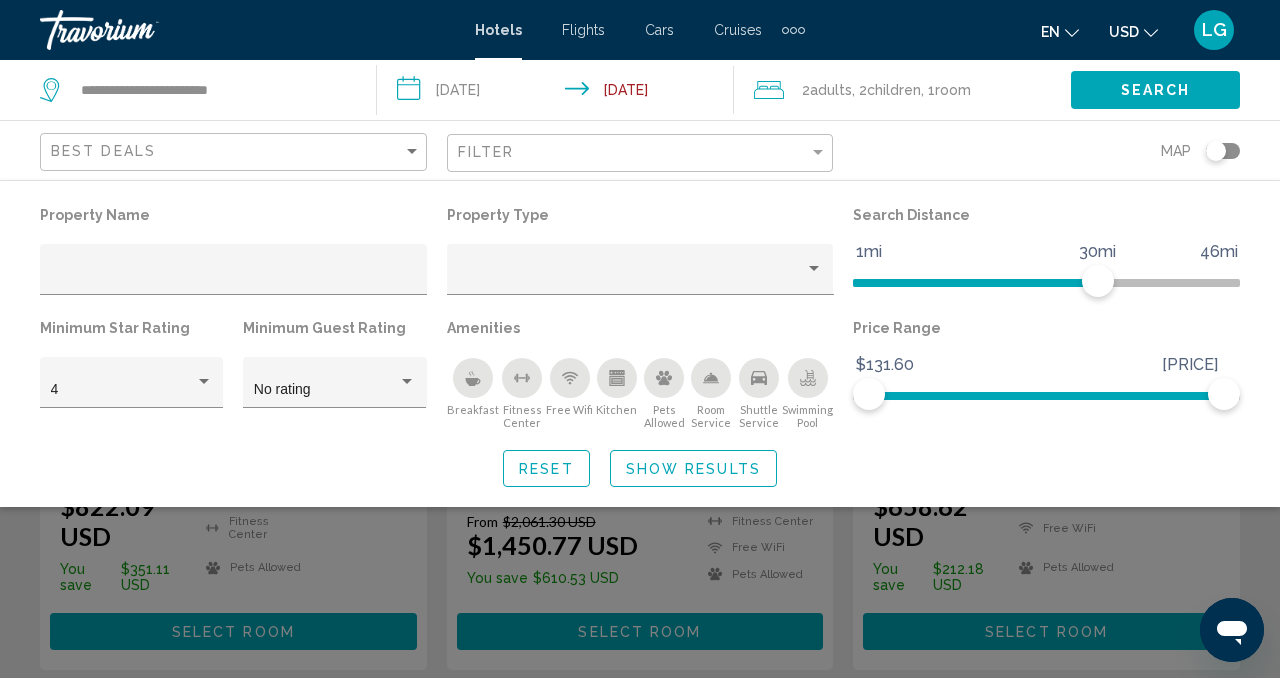 click 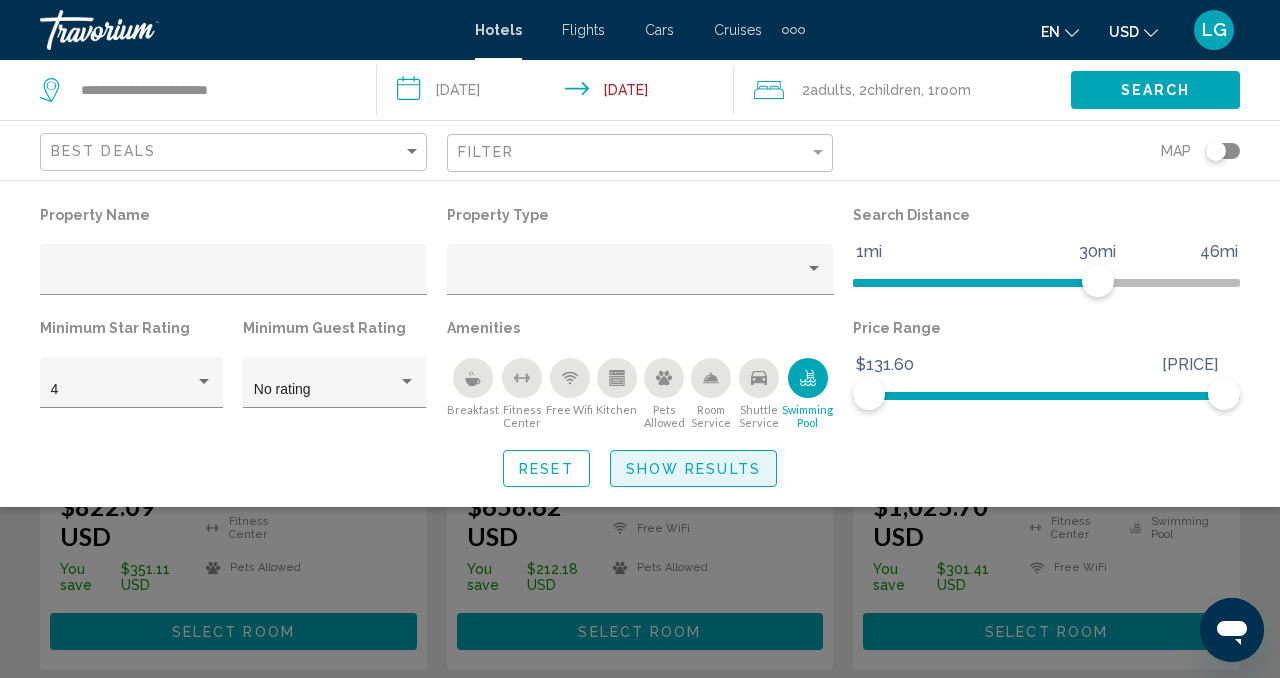 click on "Show Results" 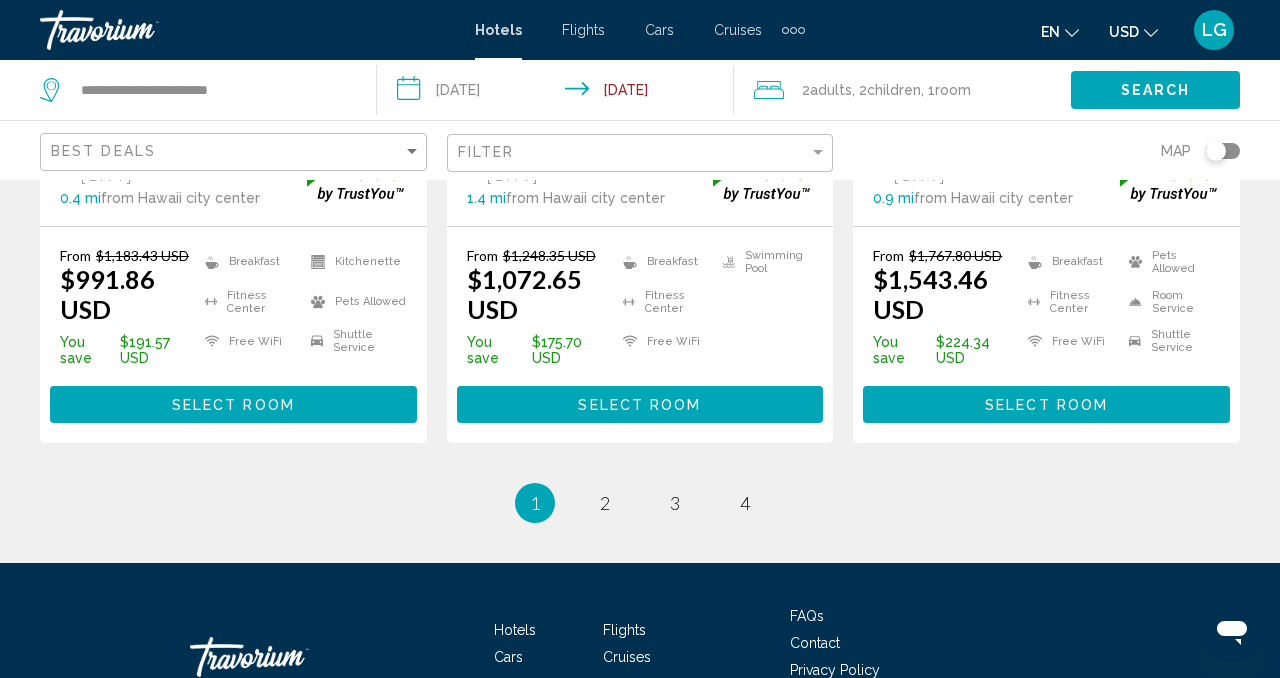 scroll, scrollTop: 2912, scrollLeft: 0, axis: vertical 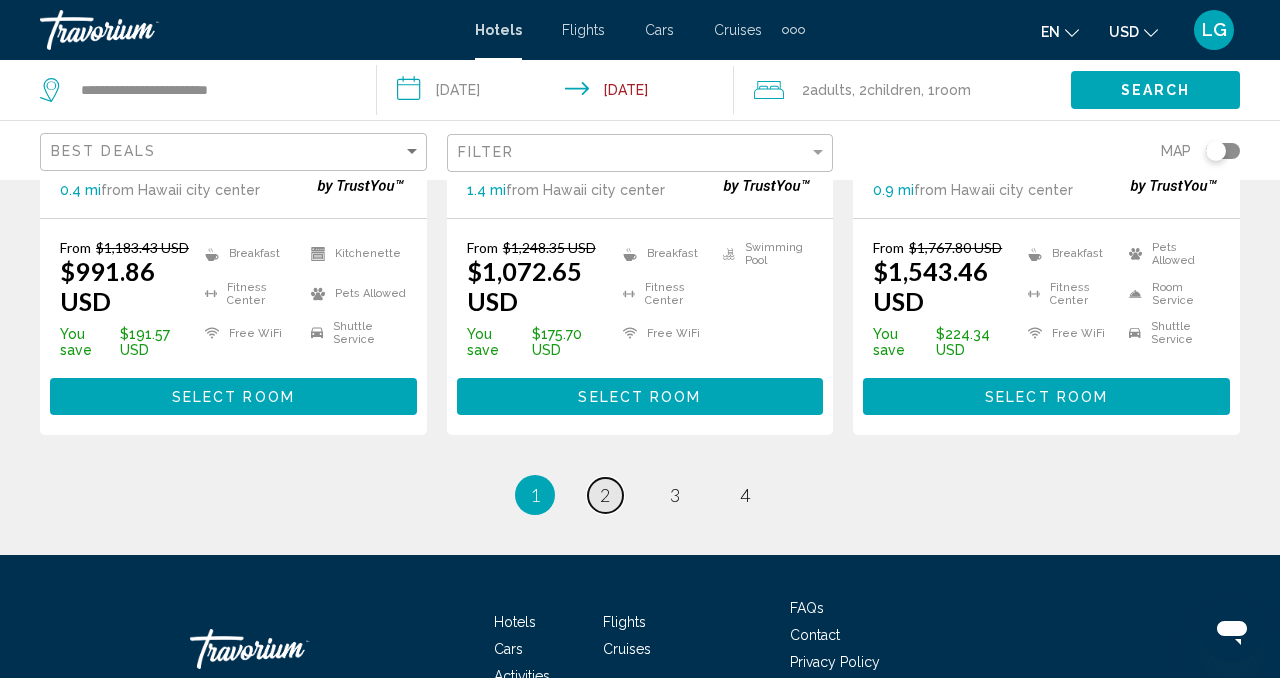 click on "2" at bounding box center [605, 495] 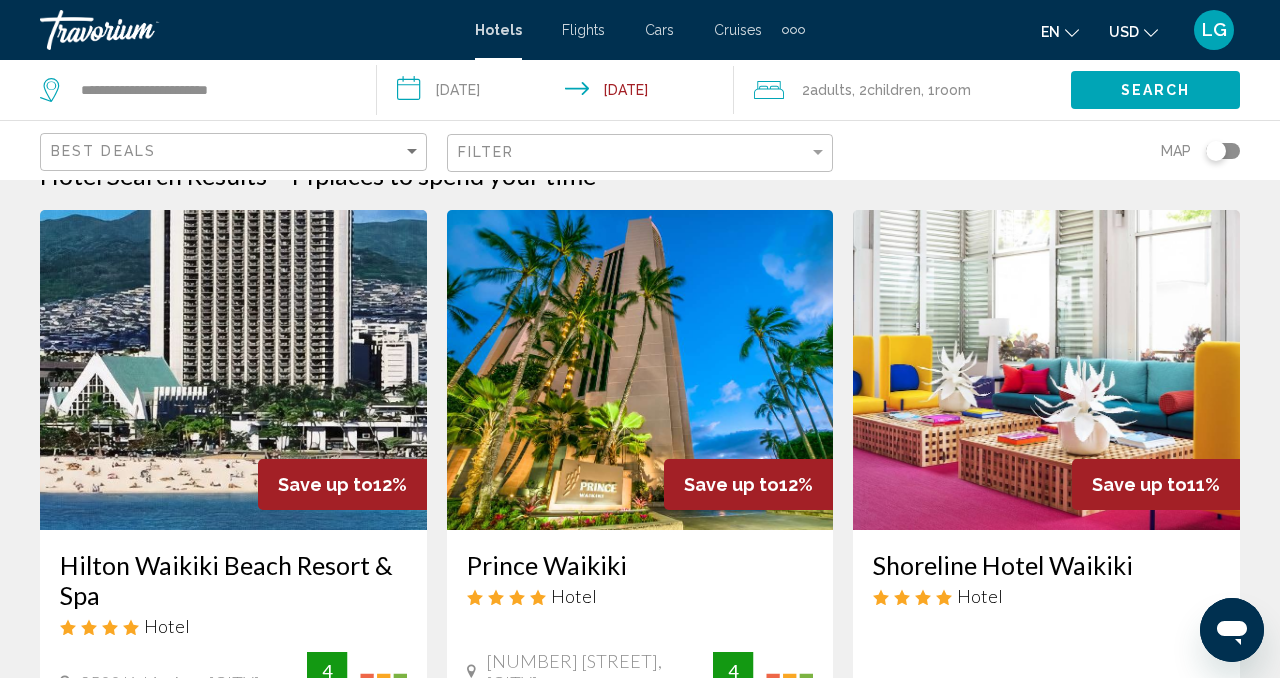 scroll, scrollTop: 0, scrollLeft: 0, axis: both 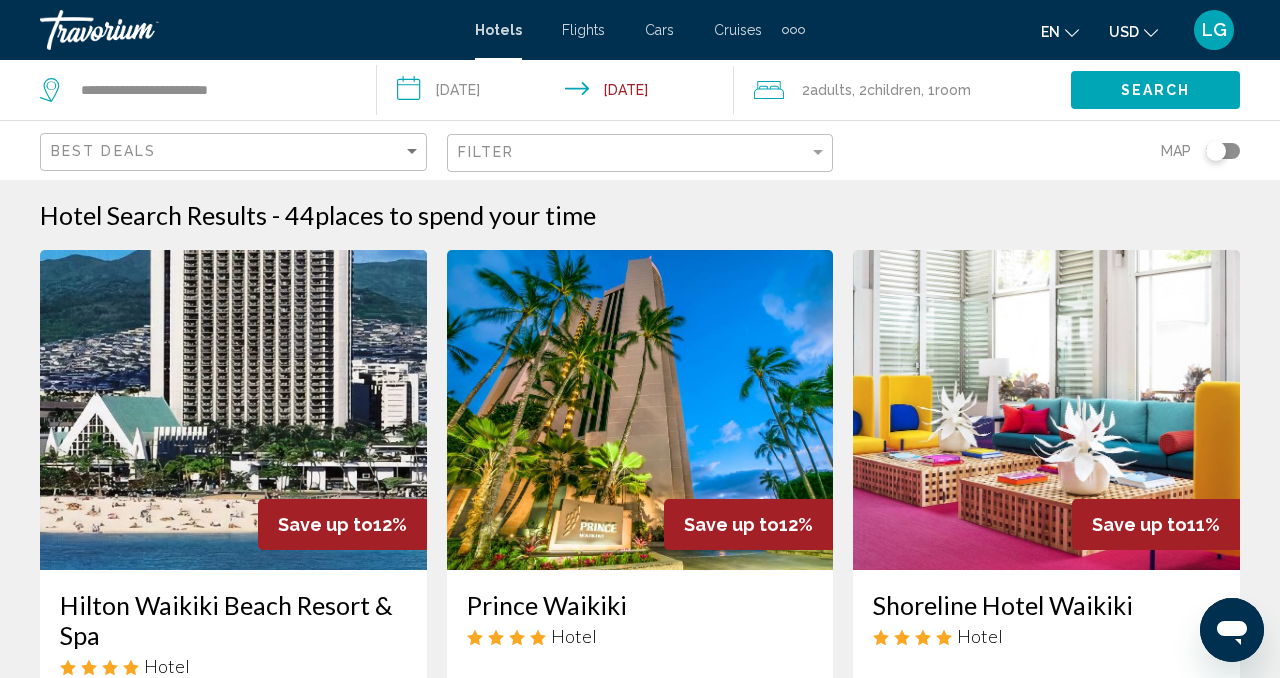 click on "Filter" 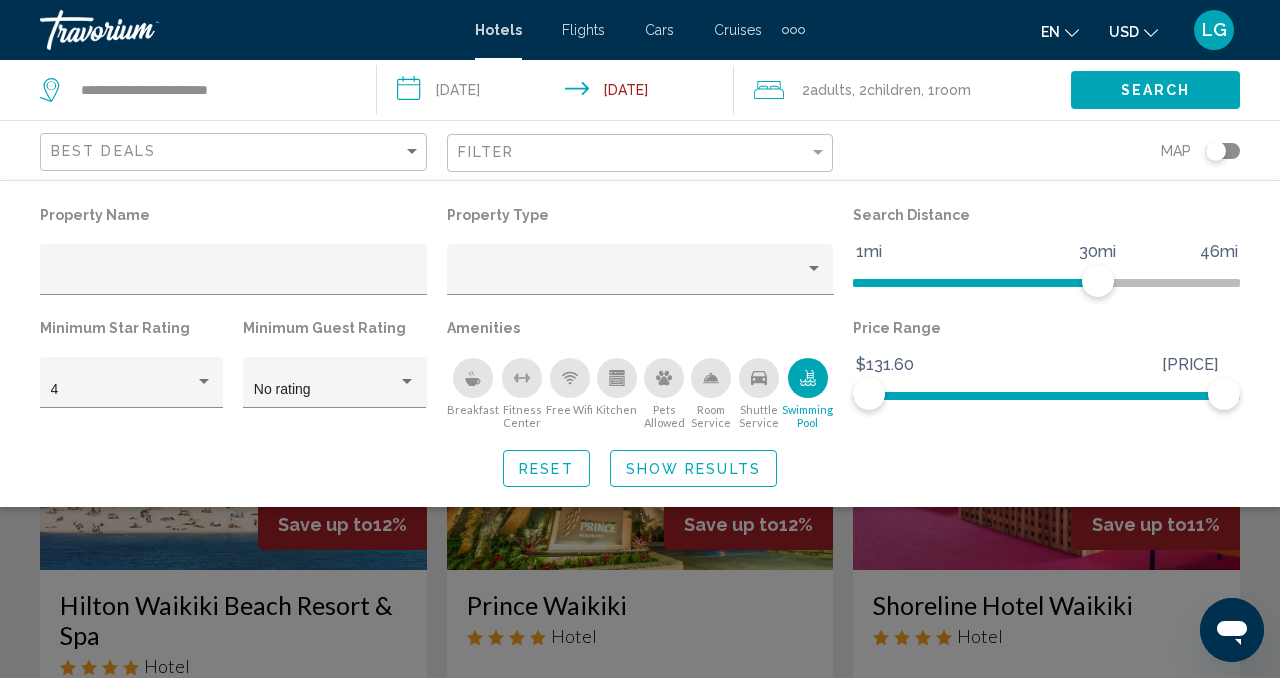 click on "Filter" 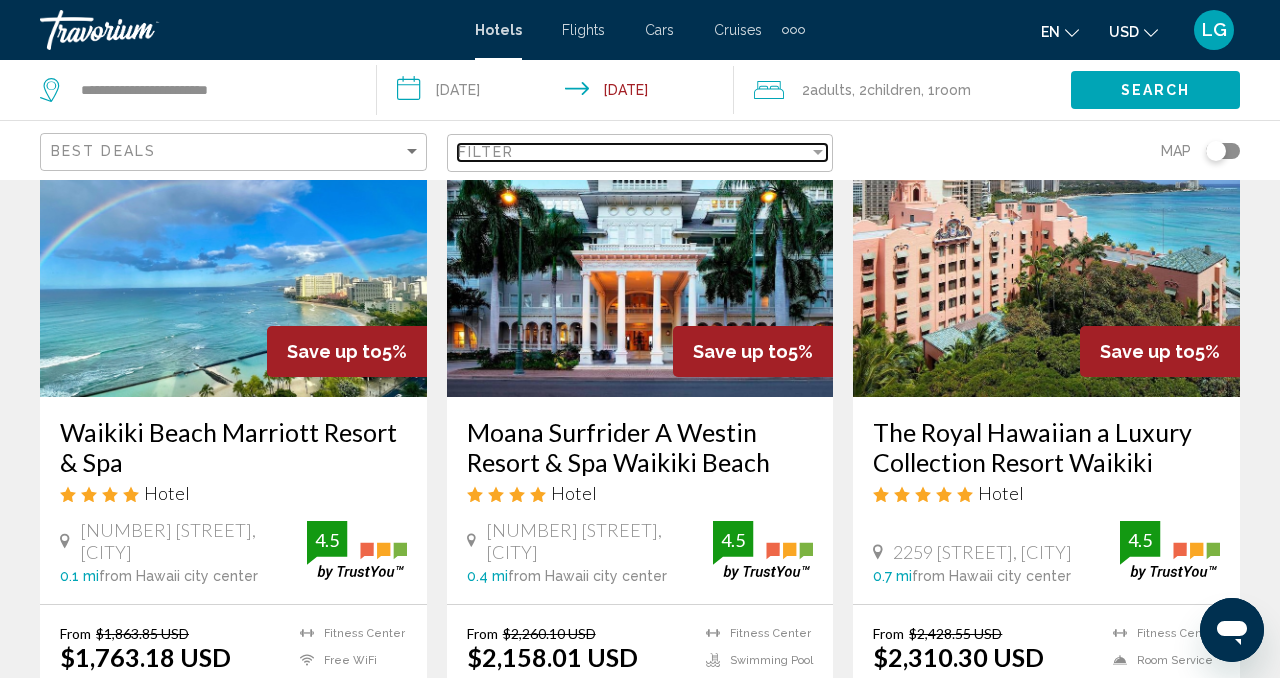 scroll, scrollTop: 1735, scrollLeft: 0, axis: vertical 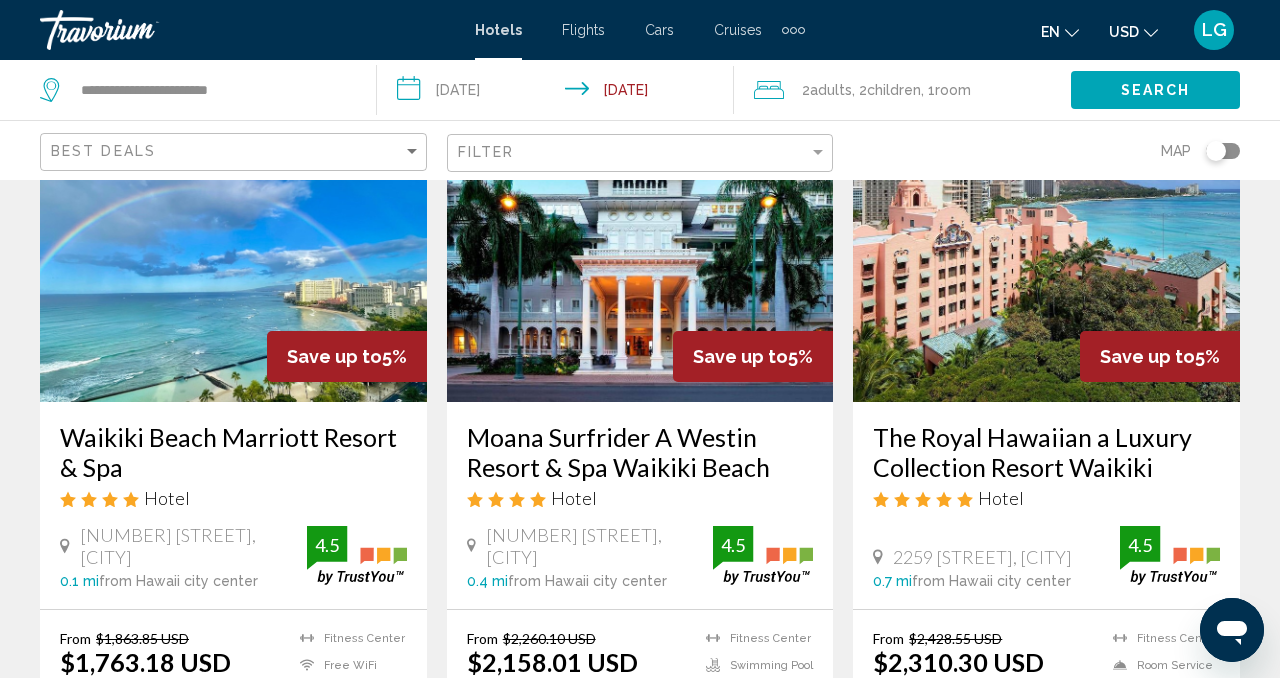 click at bounding box center [233, 242] 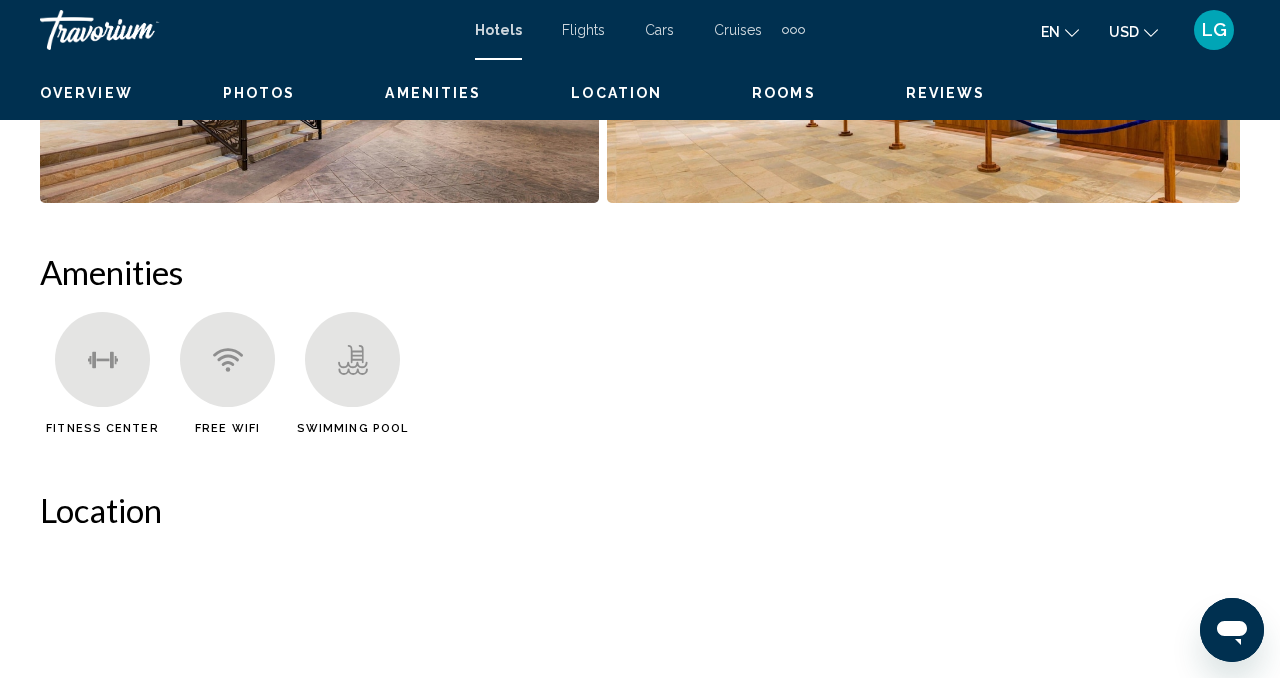 scroll, scrollTop: 196, scrollLeft: 0, axis: vertical 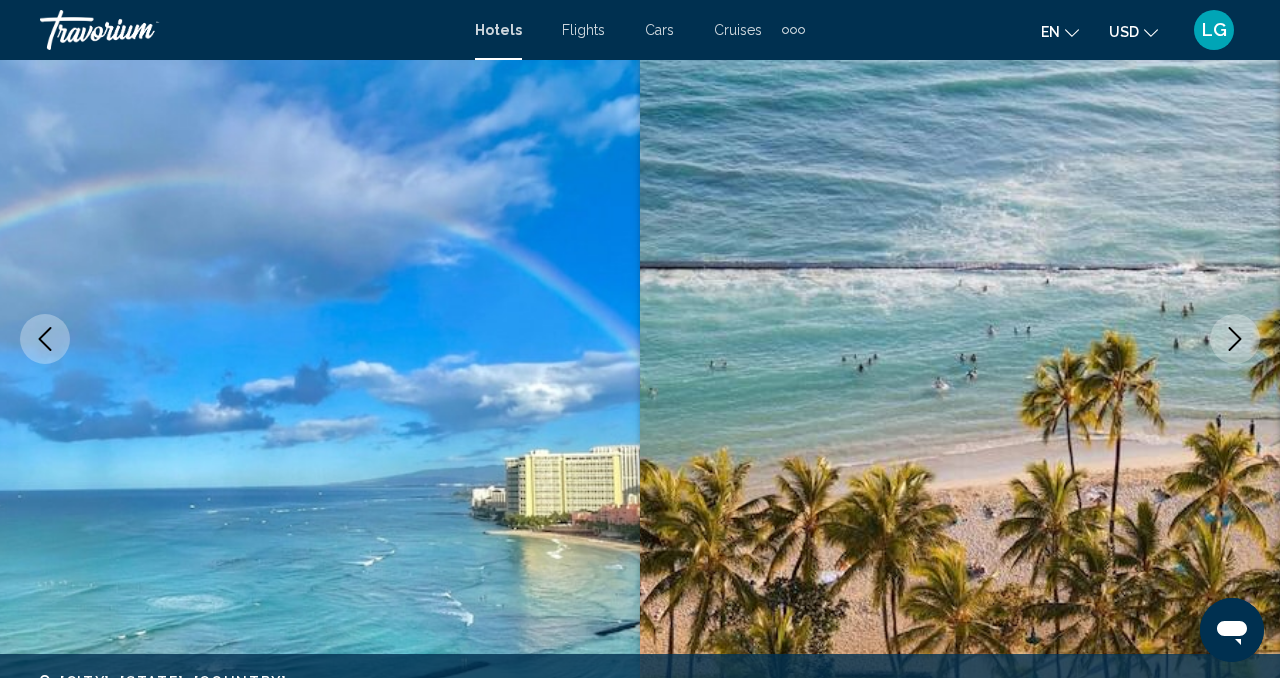 click 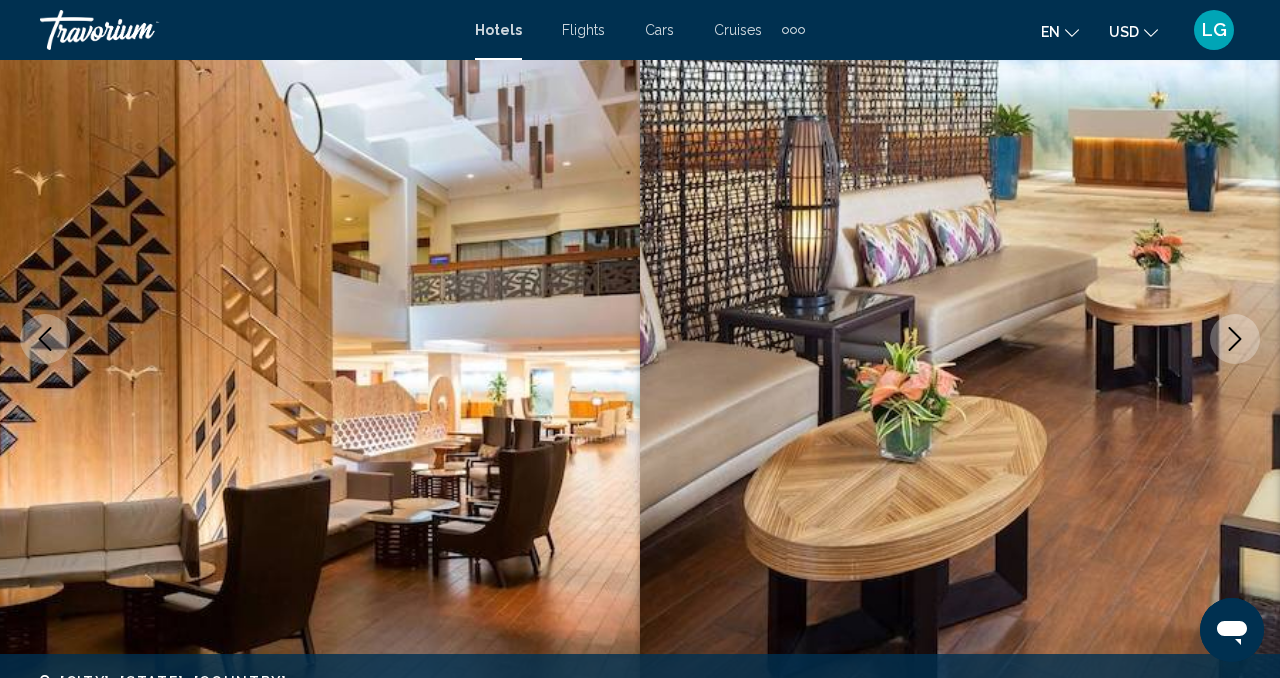 click 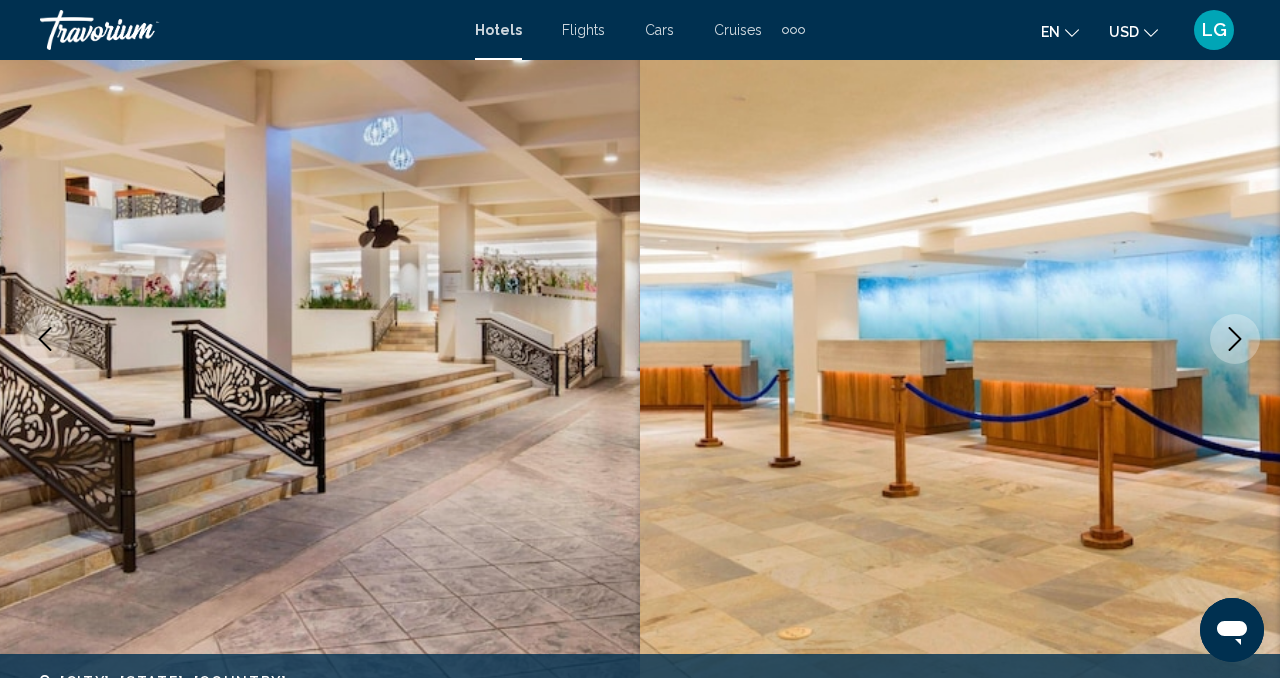 click 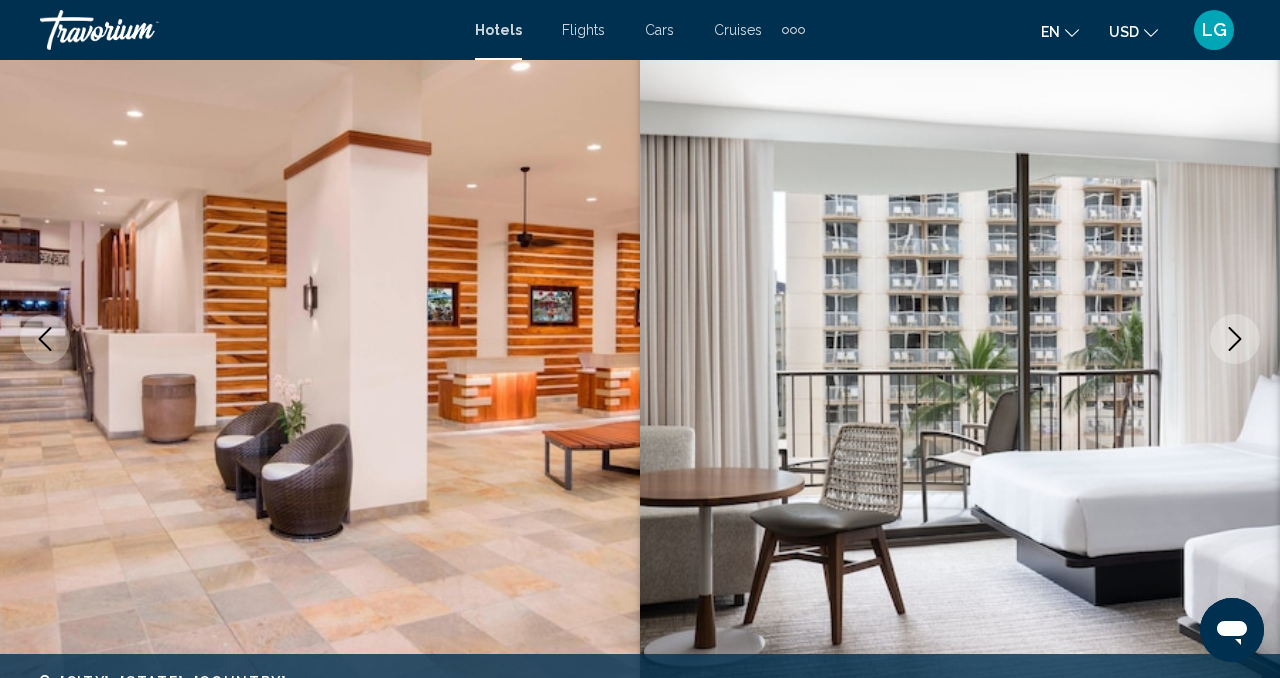 click 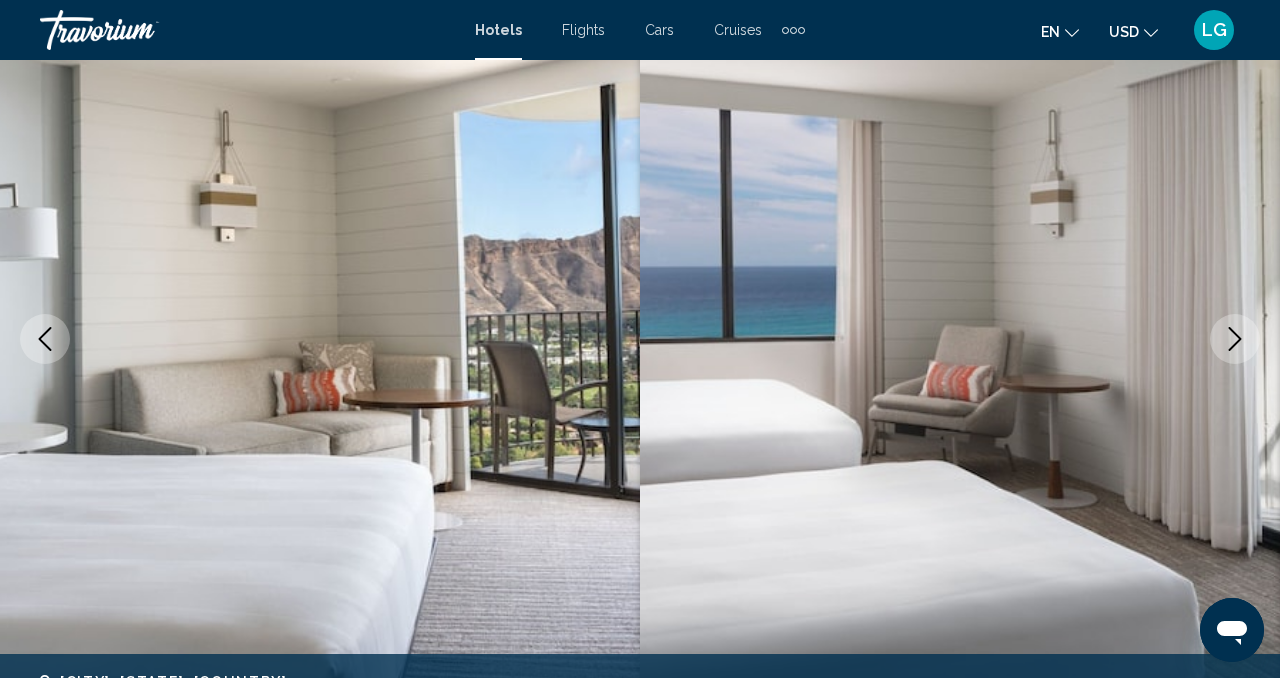 click 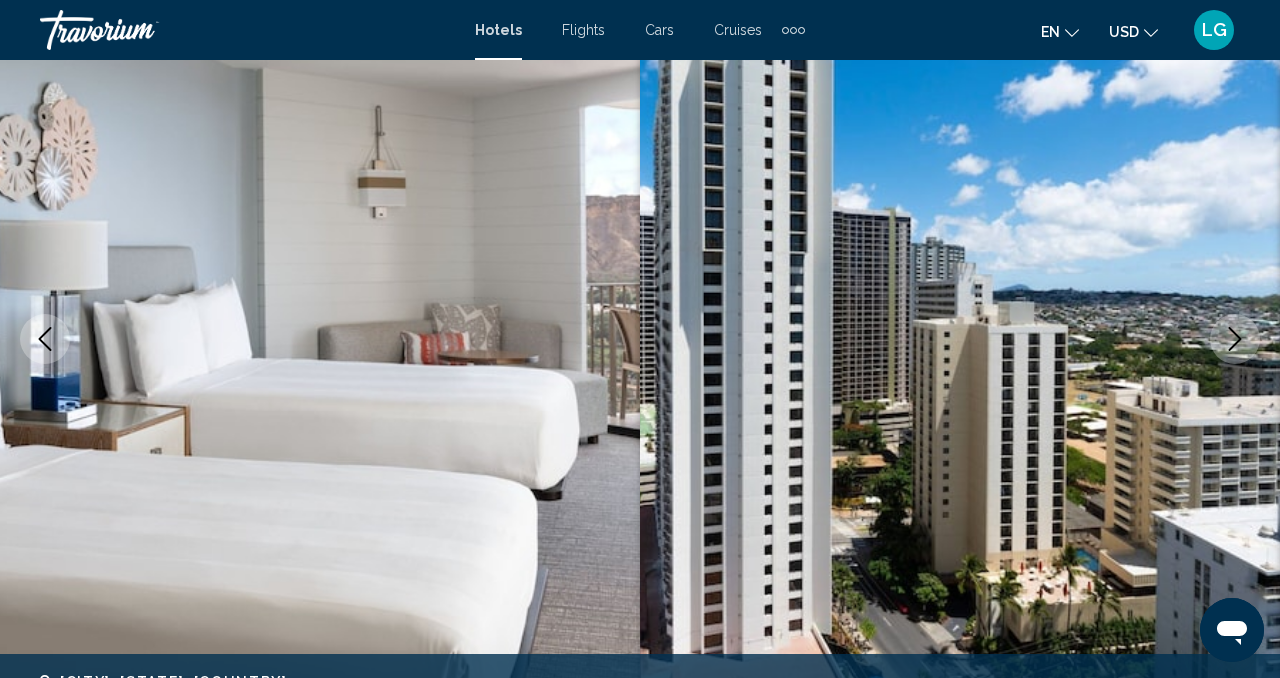 click 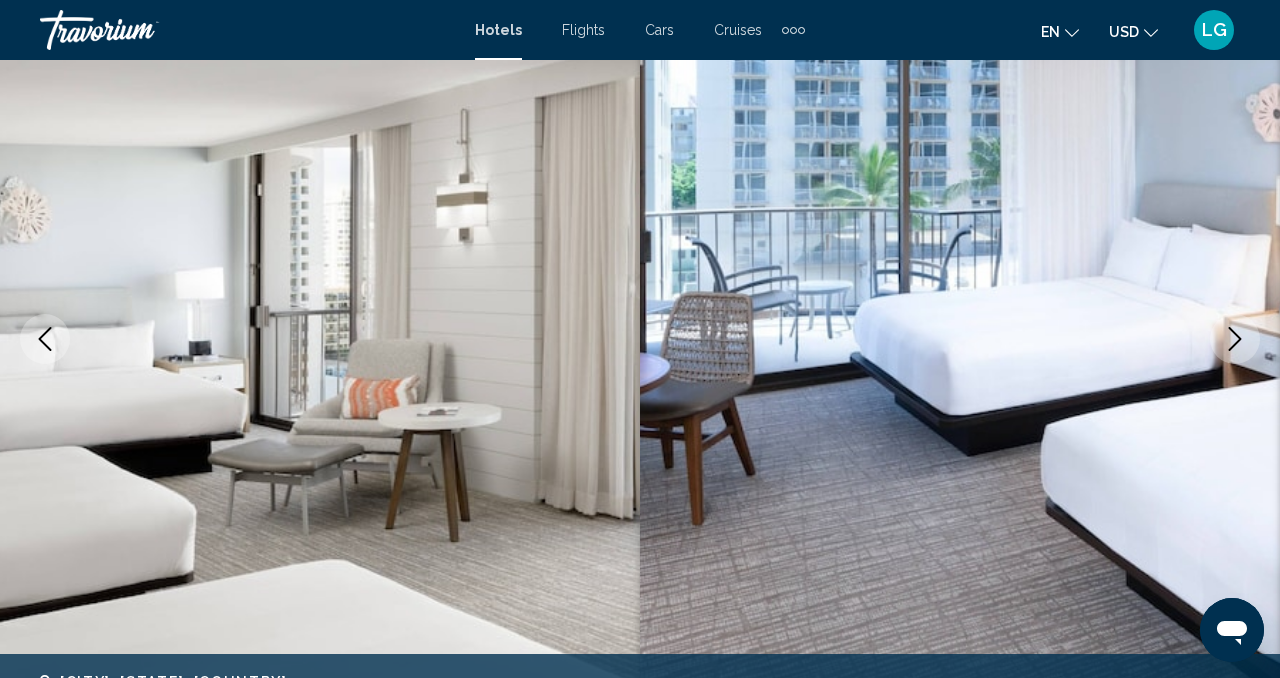 click 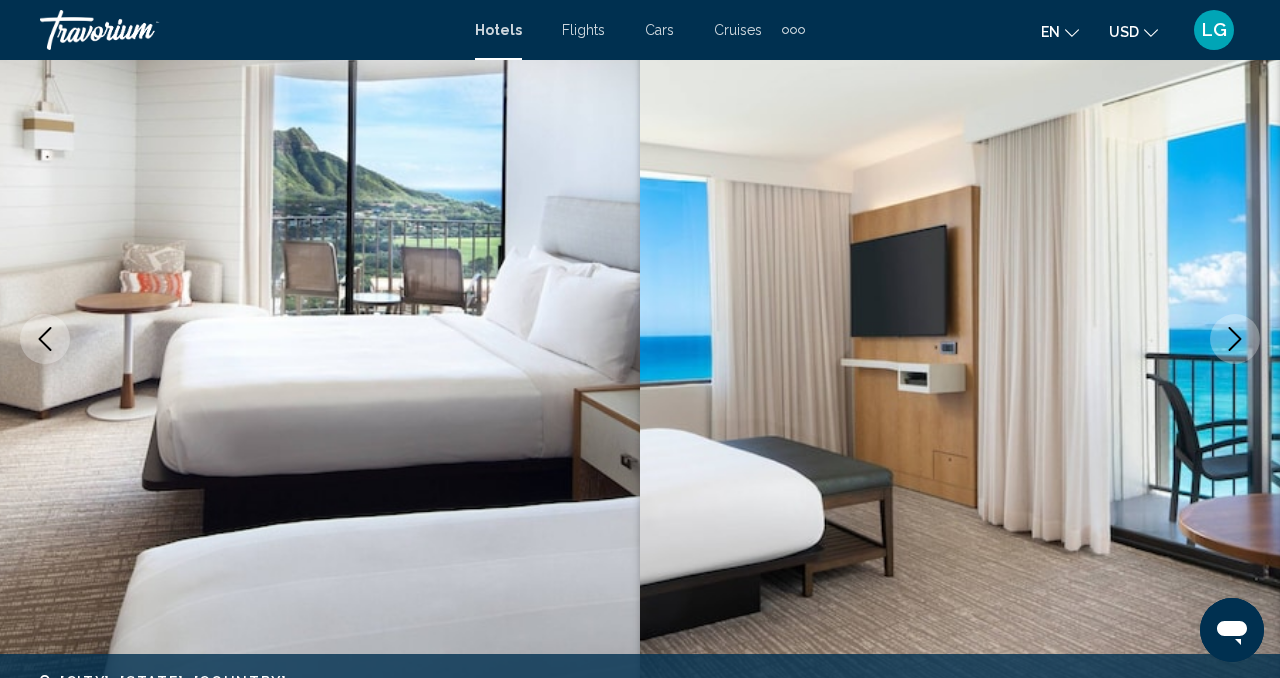 click 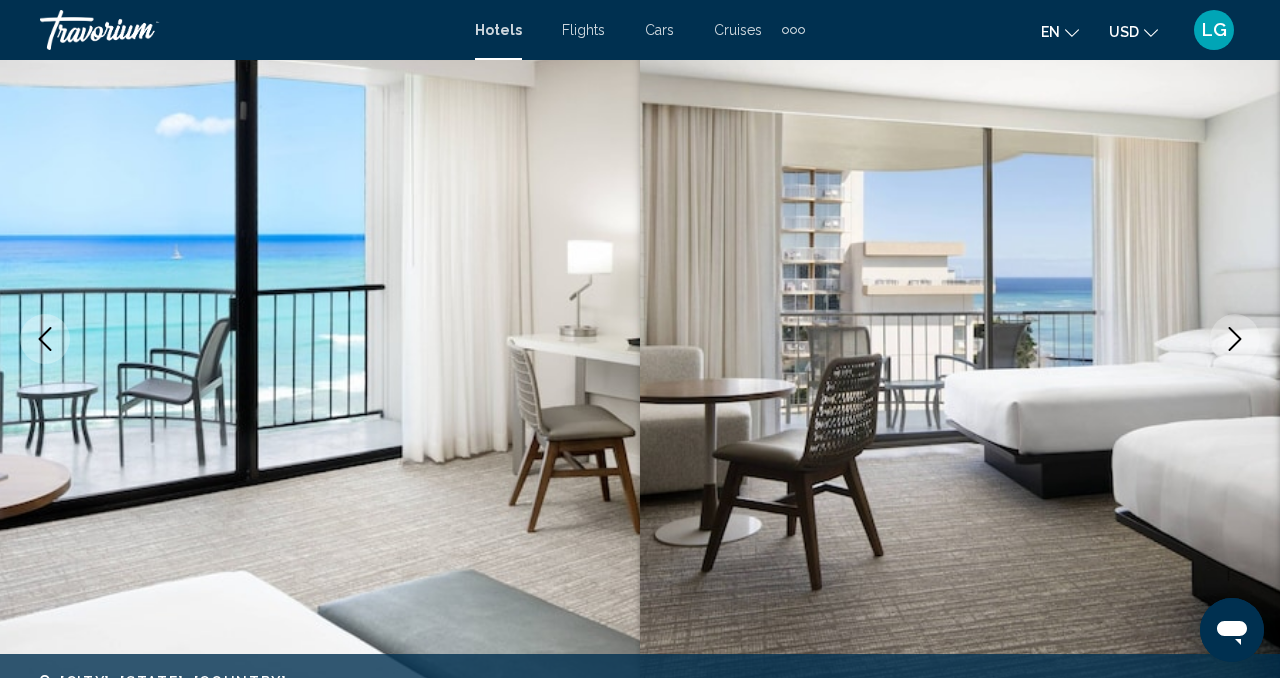 click 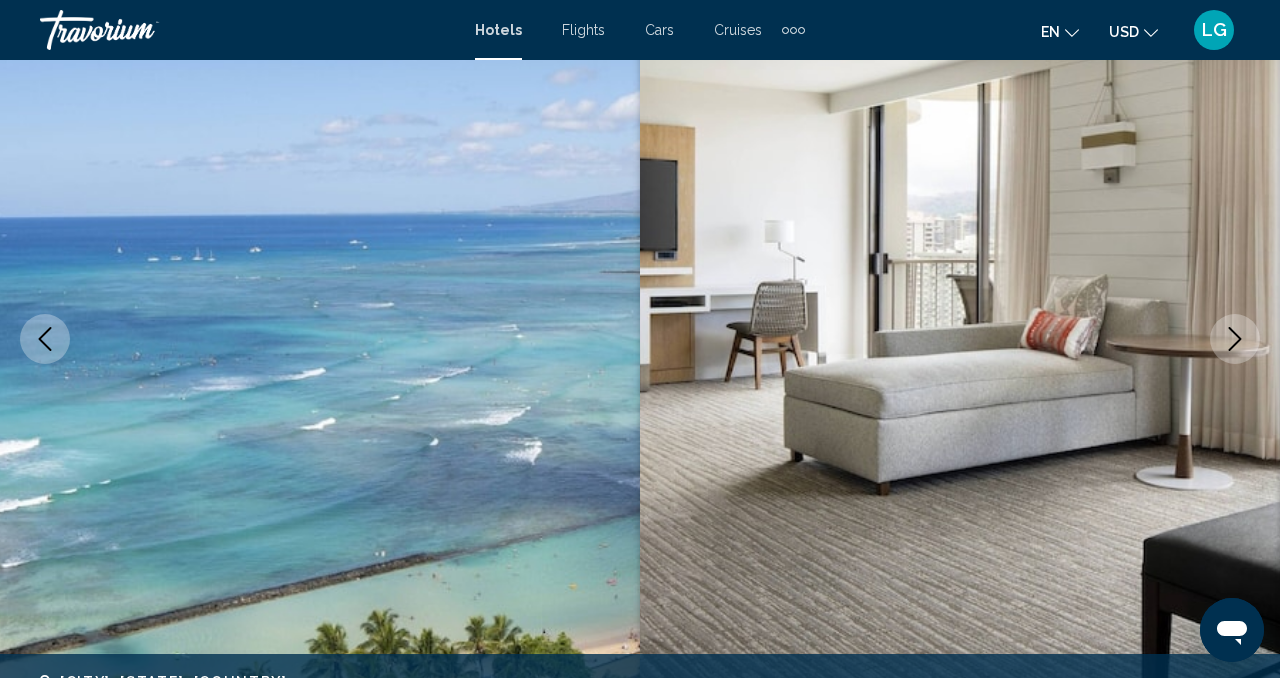 click 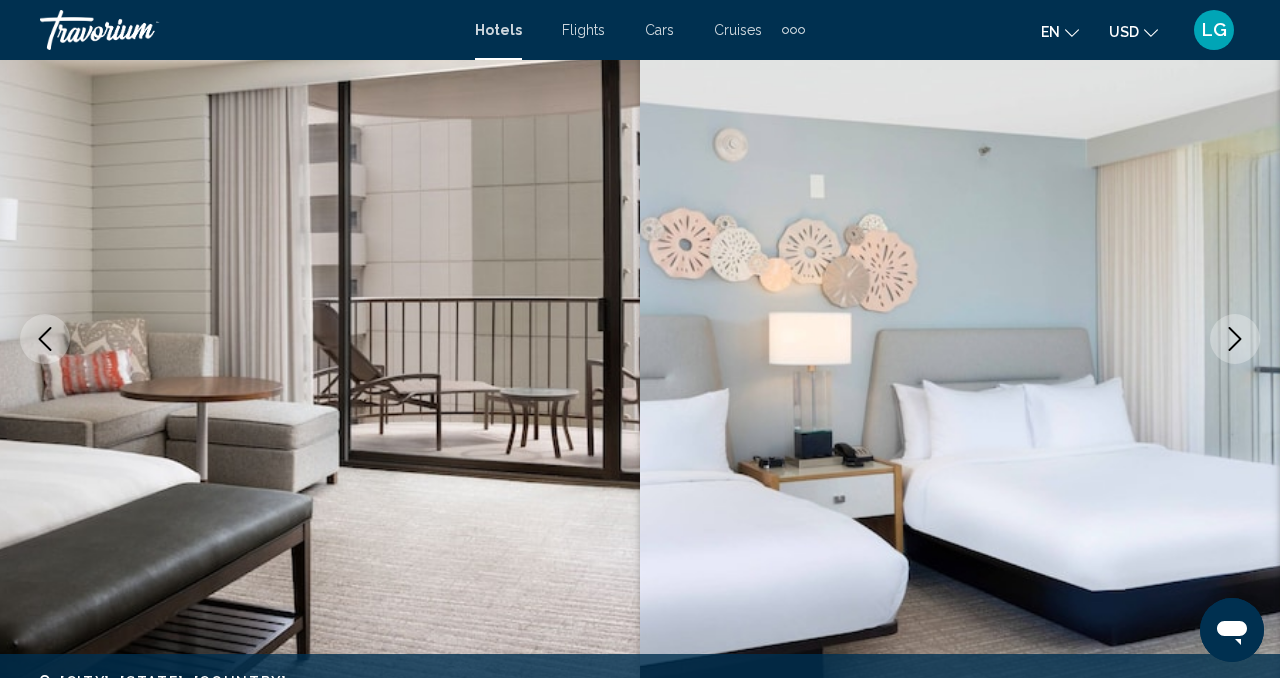 click 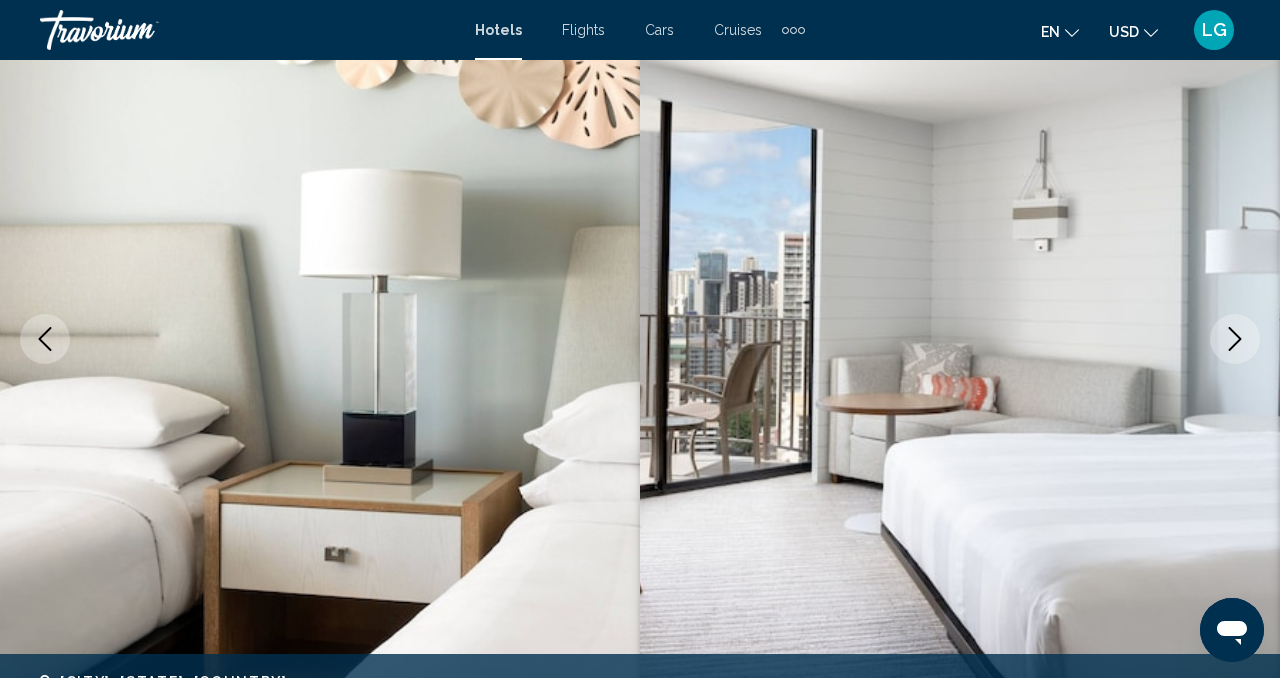 click 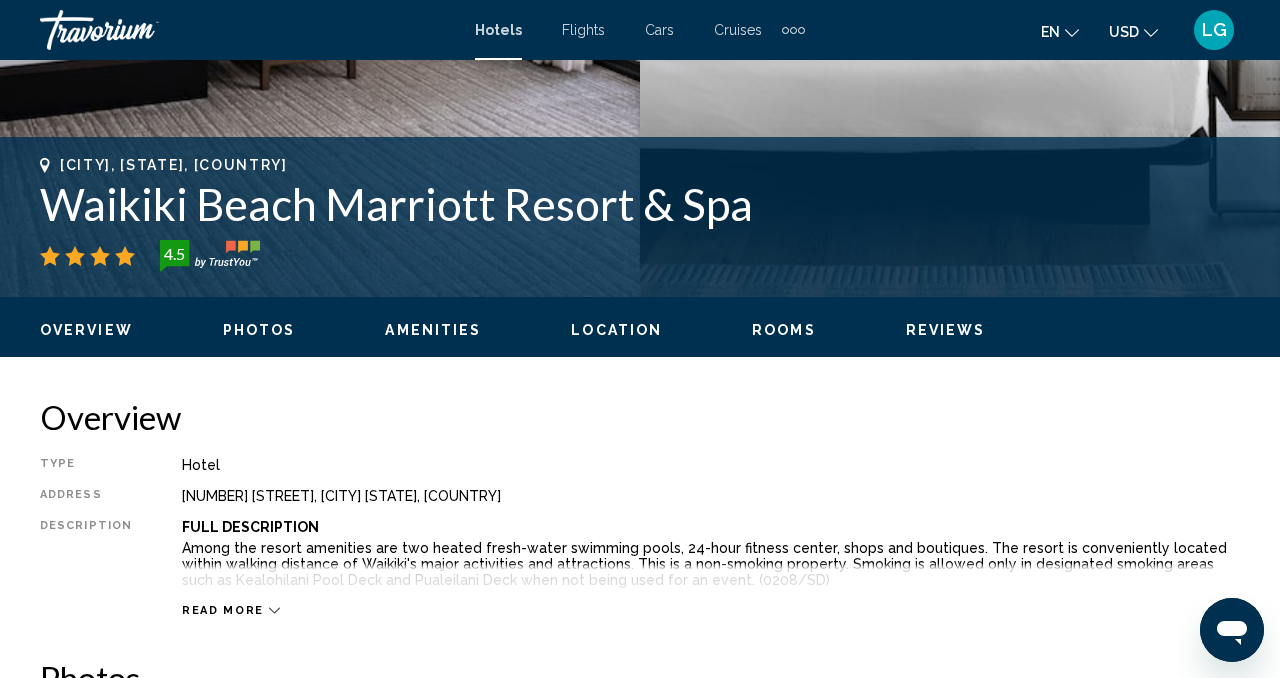 scroll, scrollTop: 860, scrollLeft: 0, axis: vertical 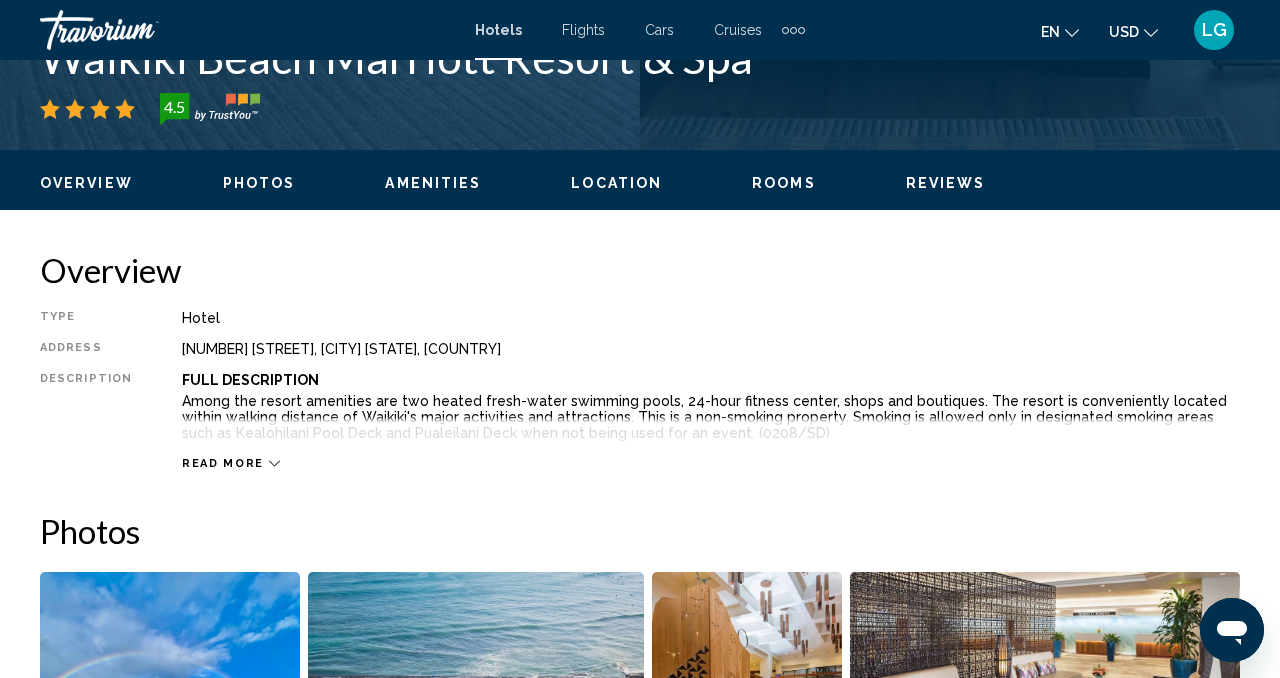 click on "Read more" at bounding box center (223, 463) 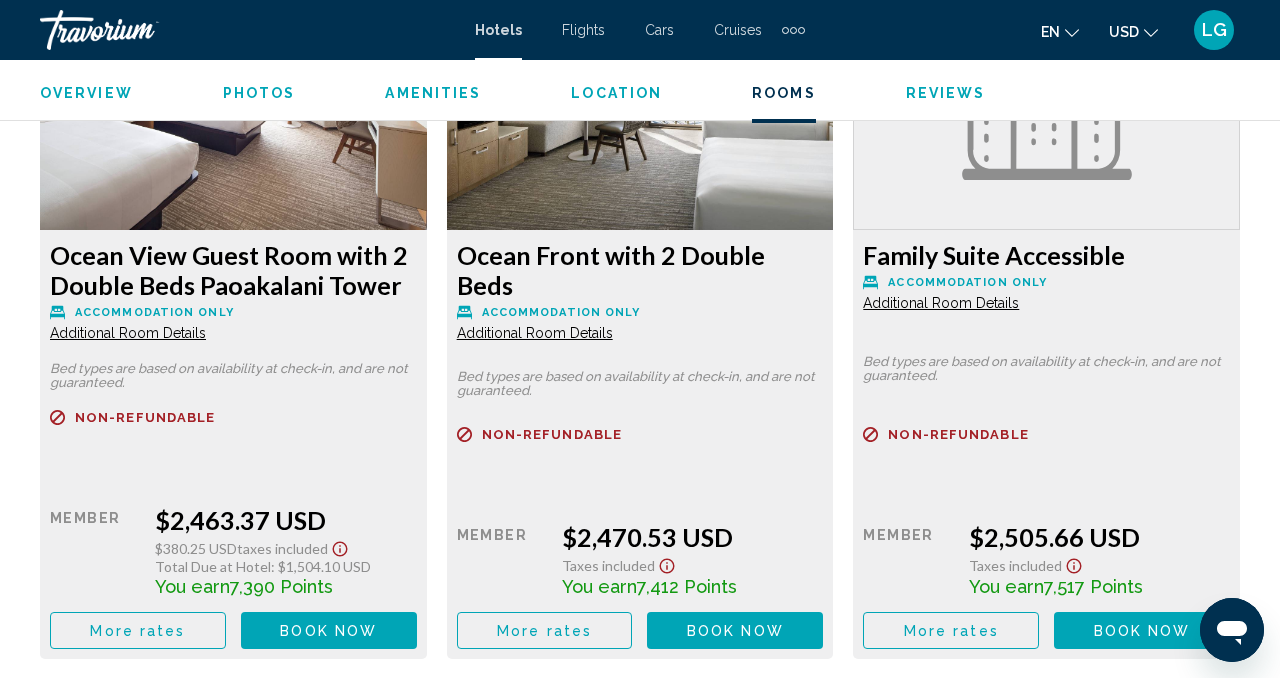 scroll, scrollTop: 8202, scrollLeft: 0, axis: vertical 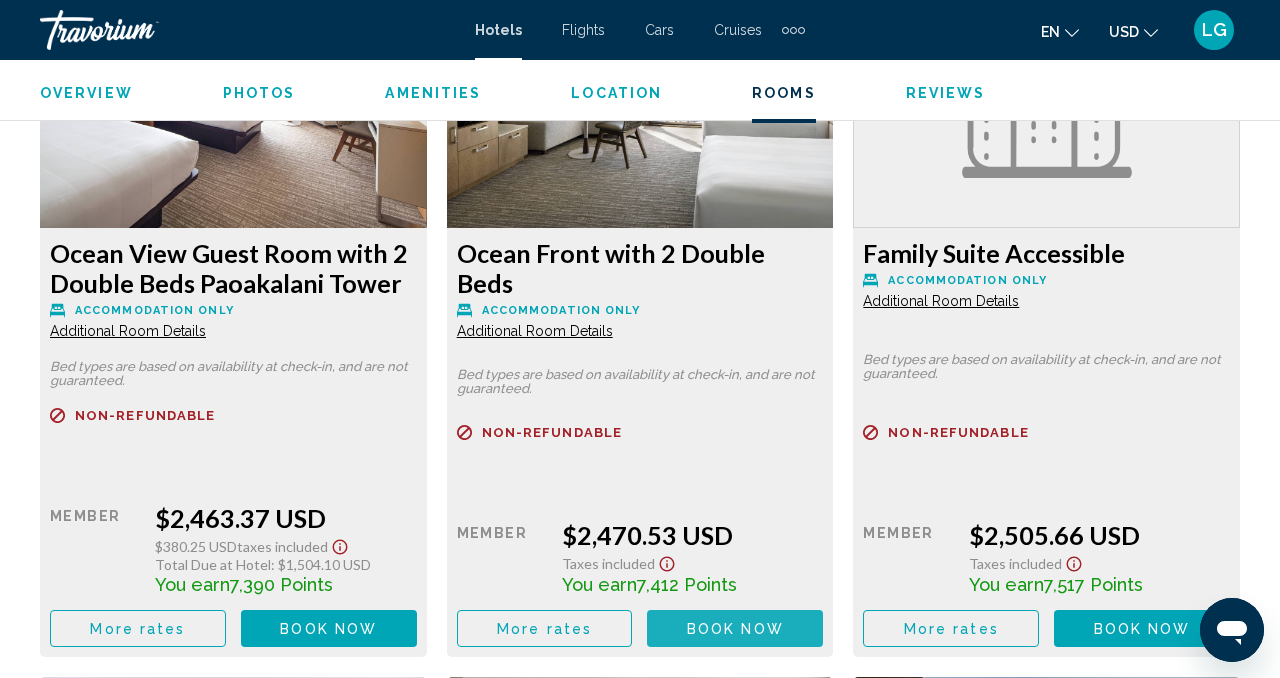 click on "Book now No longer available" at bounding box center (735, 628) 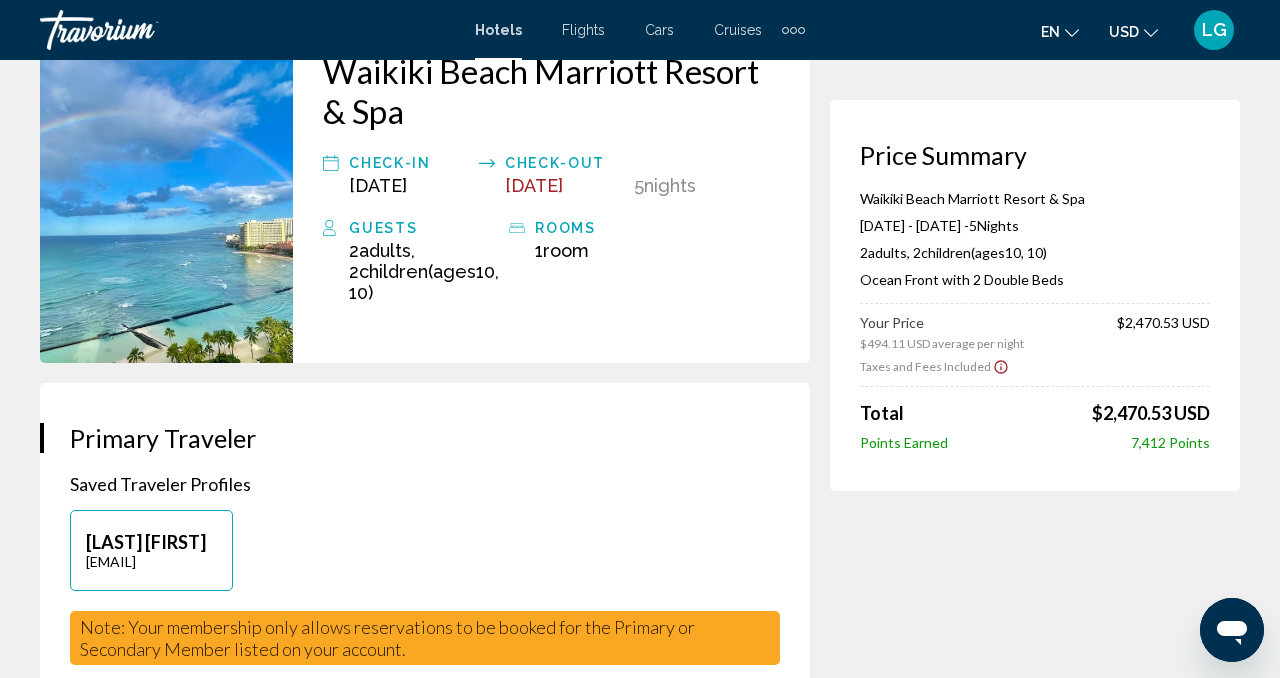 scroll, scrollTop: 0, scrollLeft: 0, axis: both 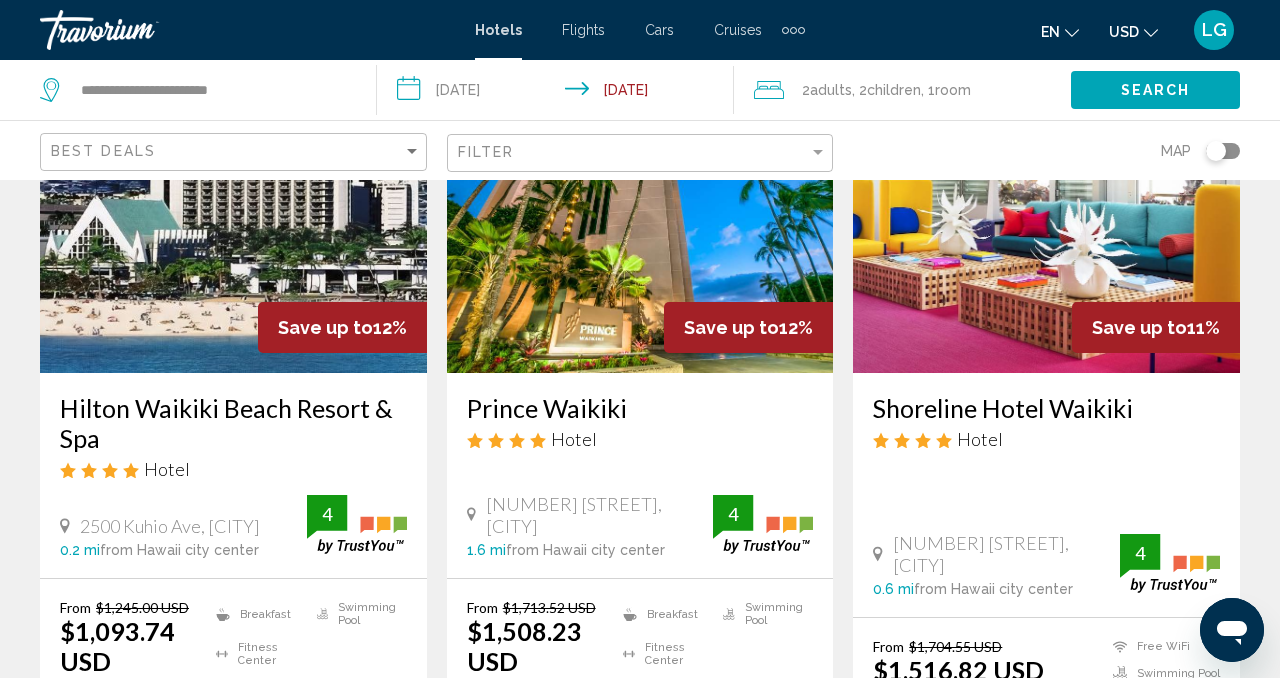 click at bounding box center [233, 213] 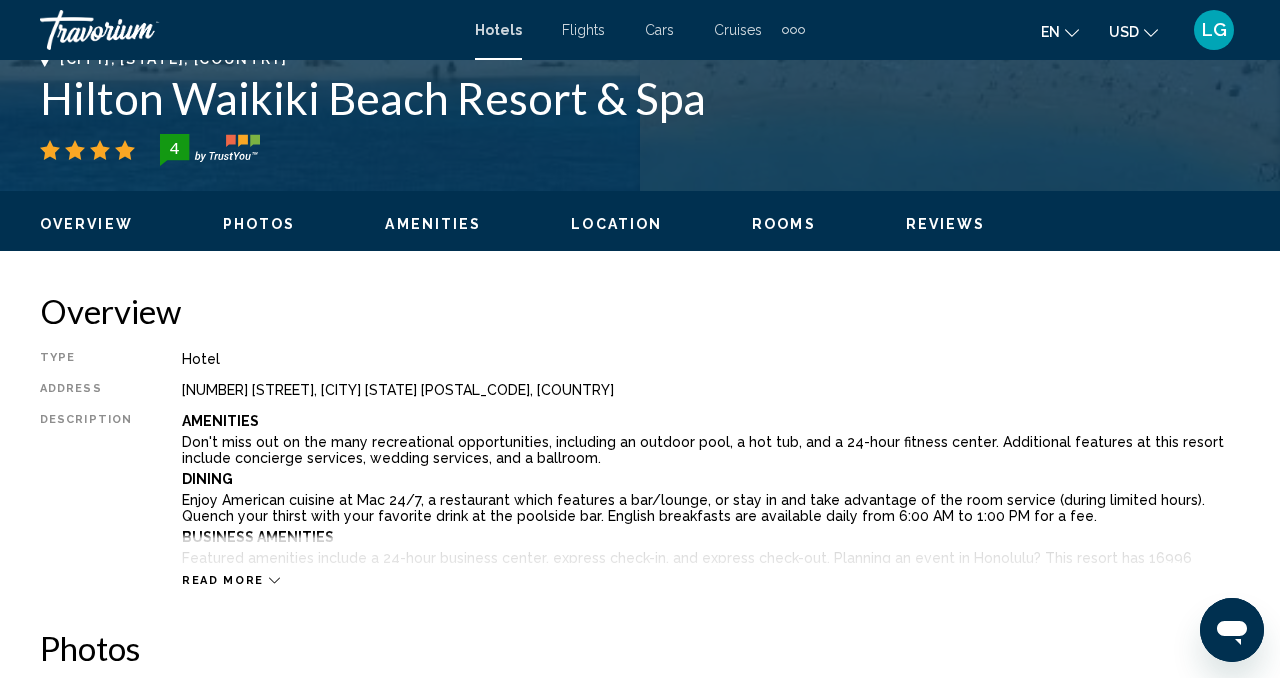 scroll, scrollTop: 839, scrollLeft: 0, axis: vertical 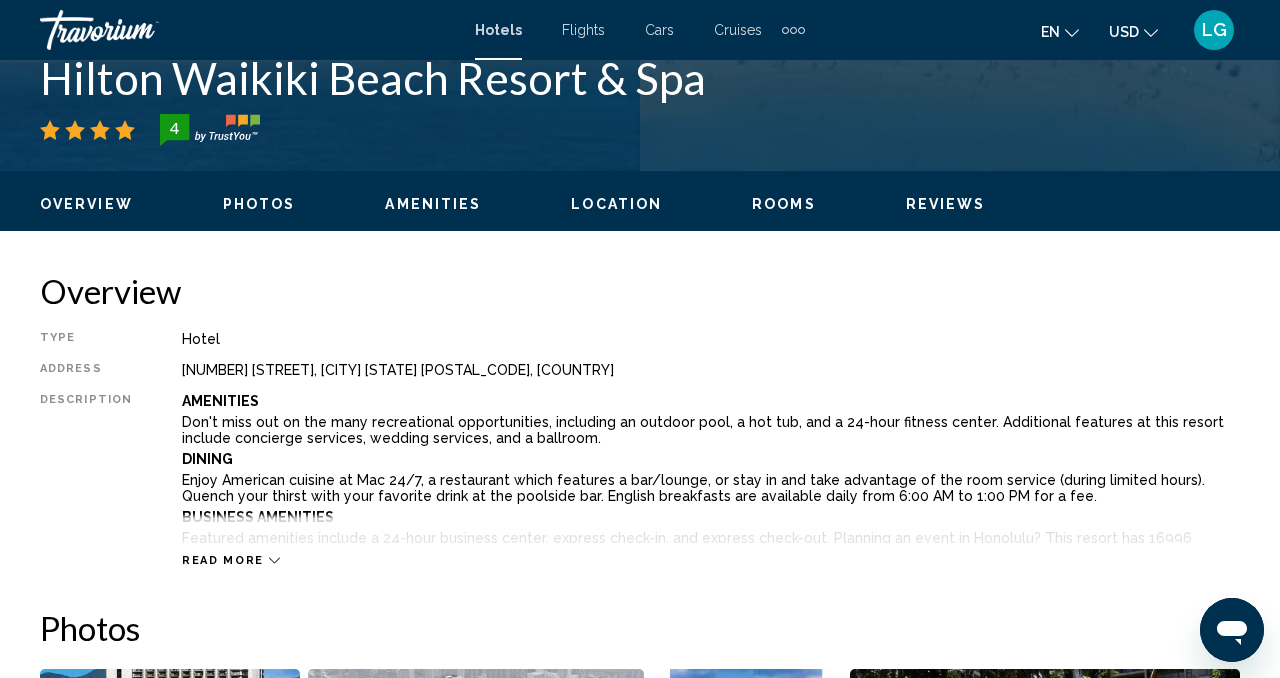 click on "Photos" at bounding box center [259, 204] 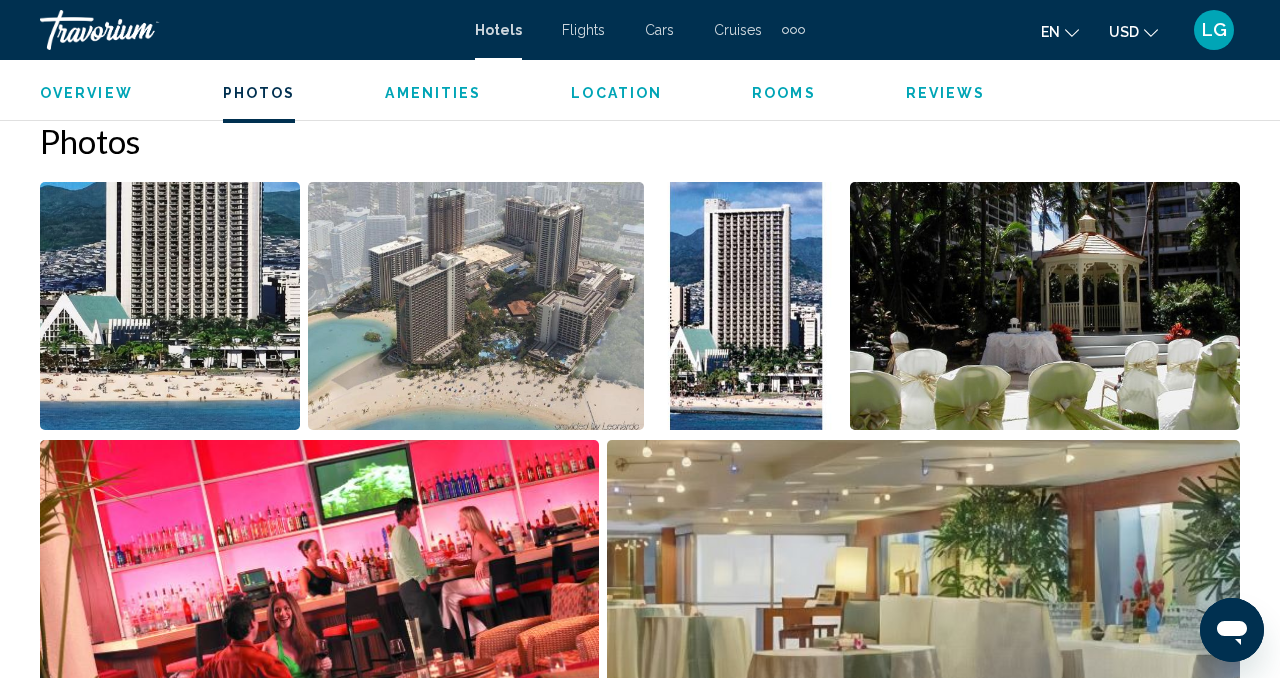 scroll, scrollTop: 1331, scrollLeft: 0, axis: vertical 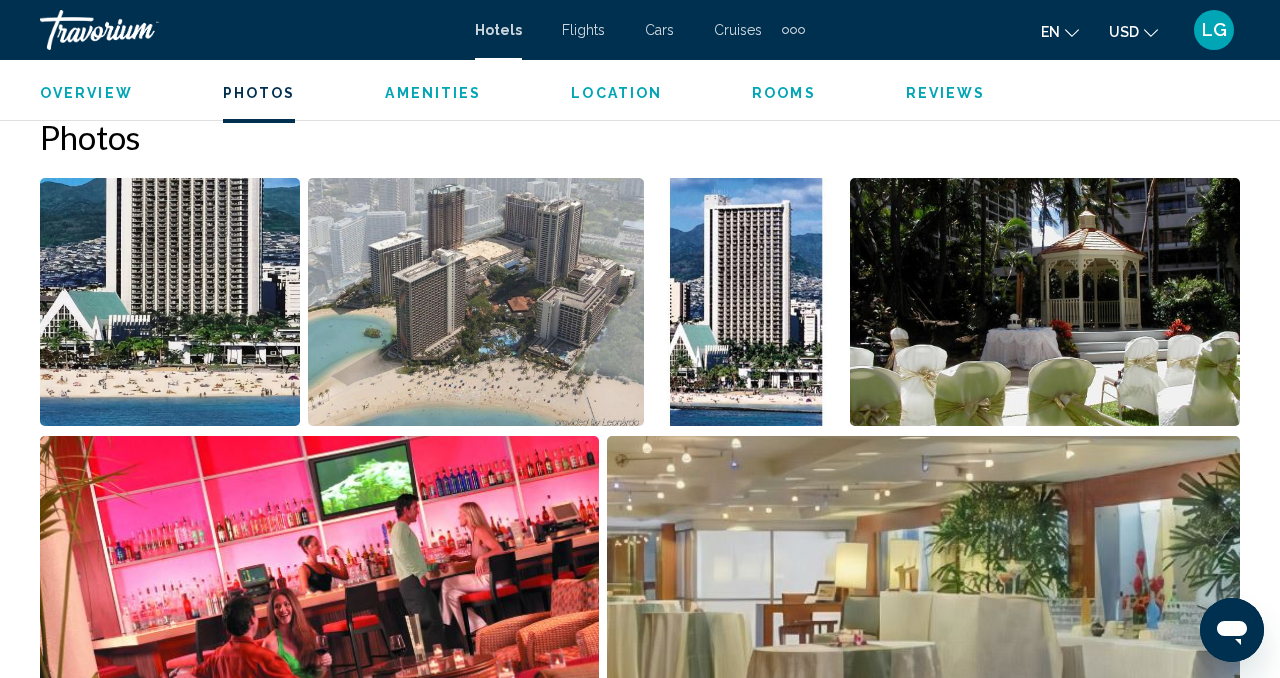 click on "Amenities" at bounding box center [433, 93] 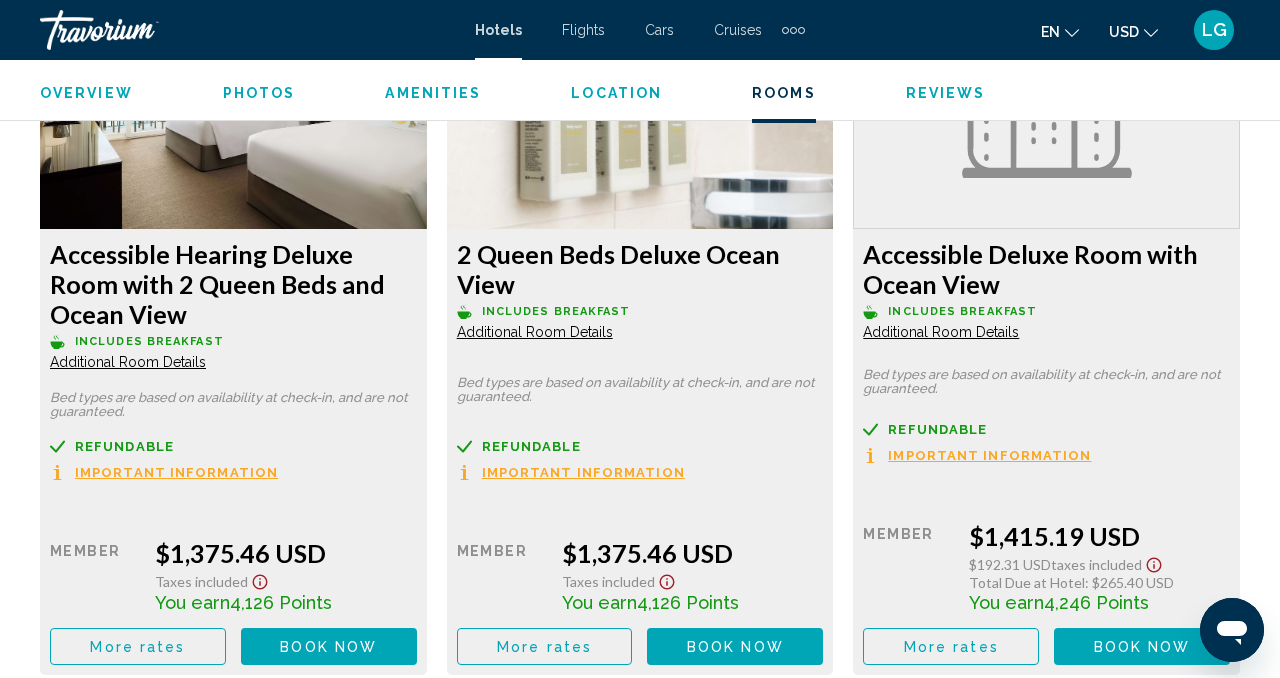 scroll, scrollTop: 5373, scrollLeft: 0, axis: vertical 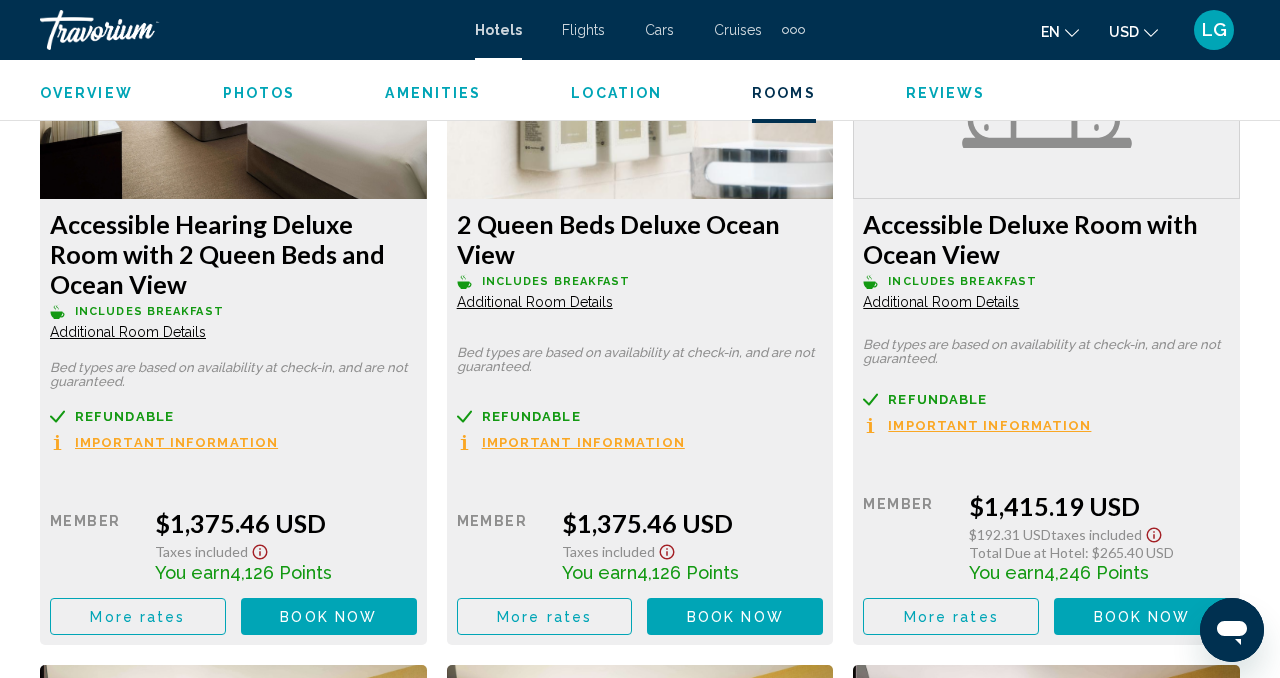 click on "Book now No longer available" at bounding box center (329, -1522) 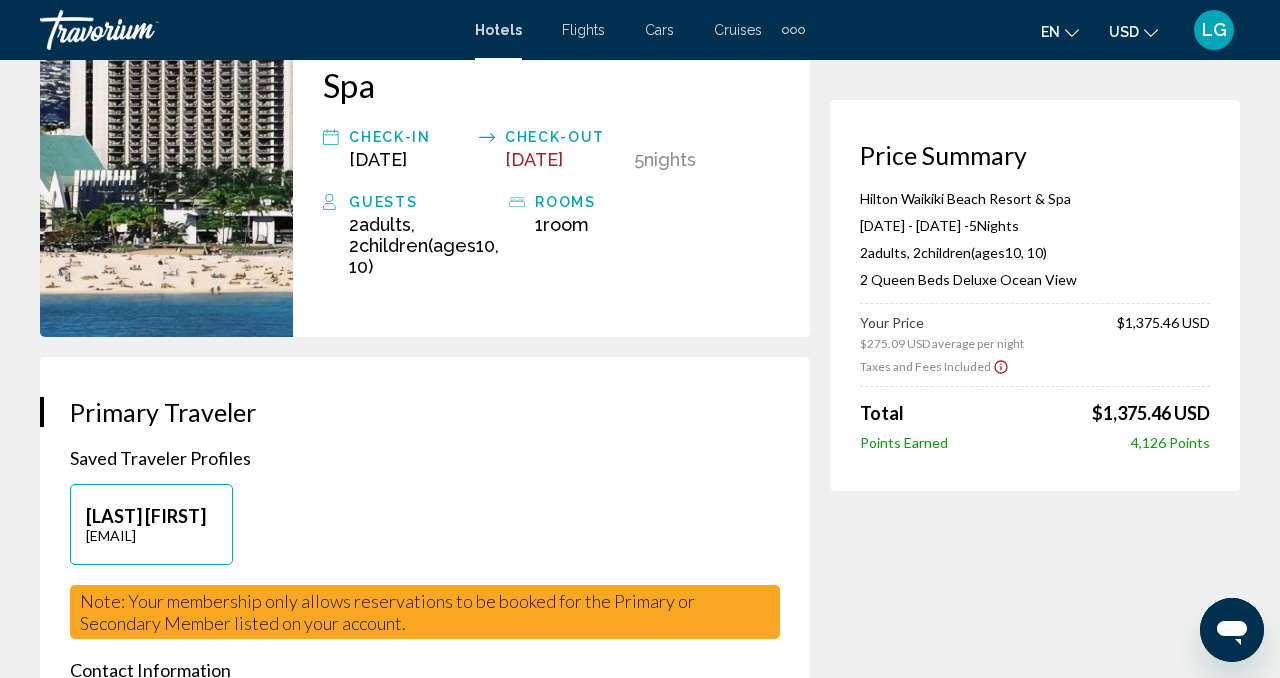 scroll, scrollTop: 0, scrollLeft: 0, axis: both 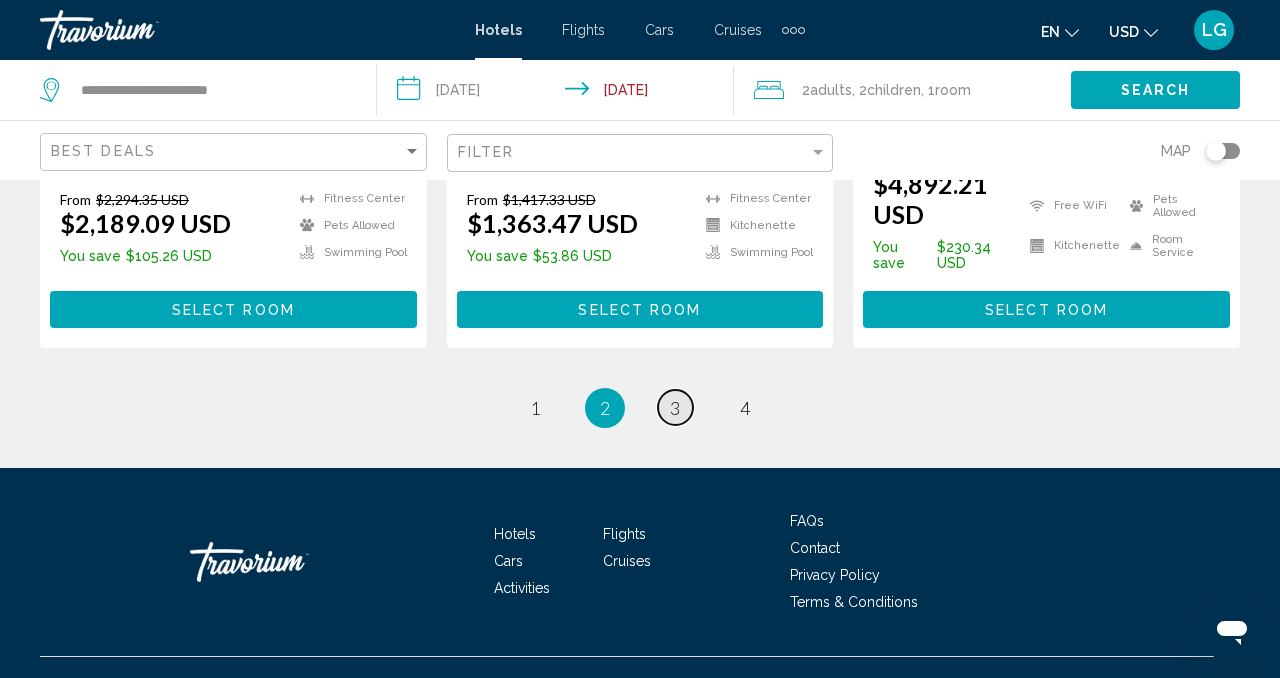 click on "3" at bounding box center [675, 408] 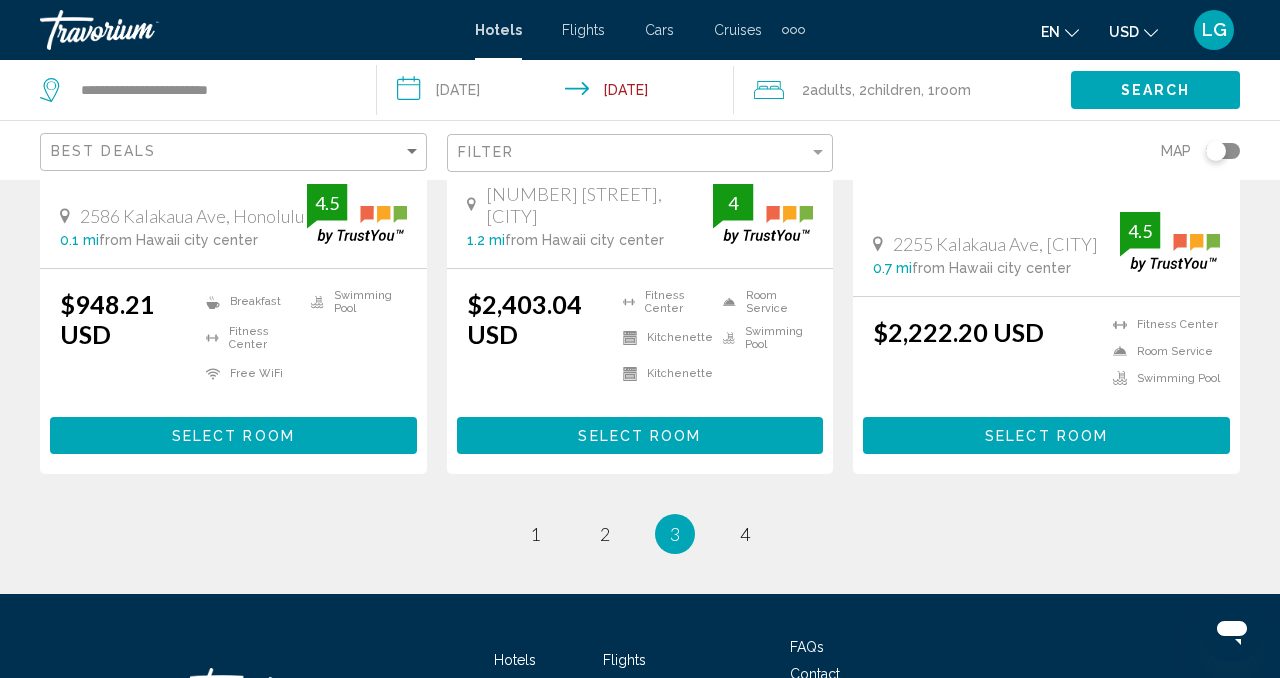 scroll, scrollTop: 2871, scrollLeft: 0, axis: vertical 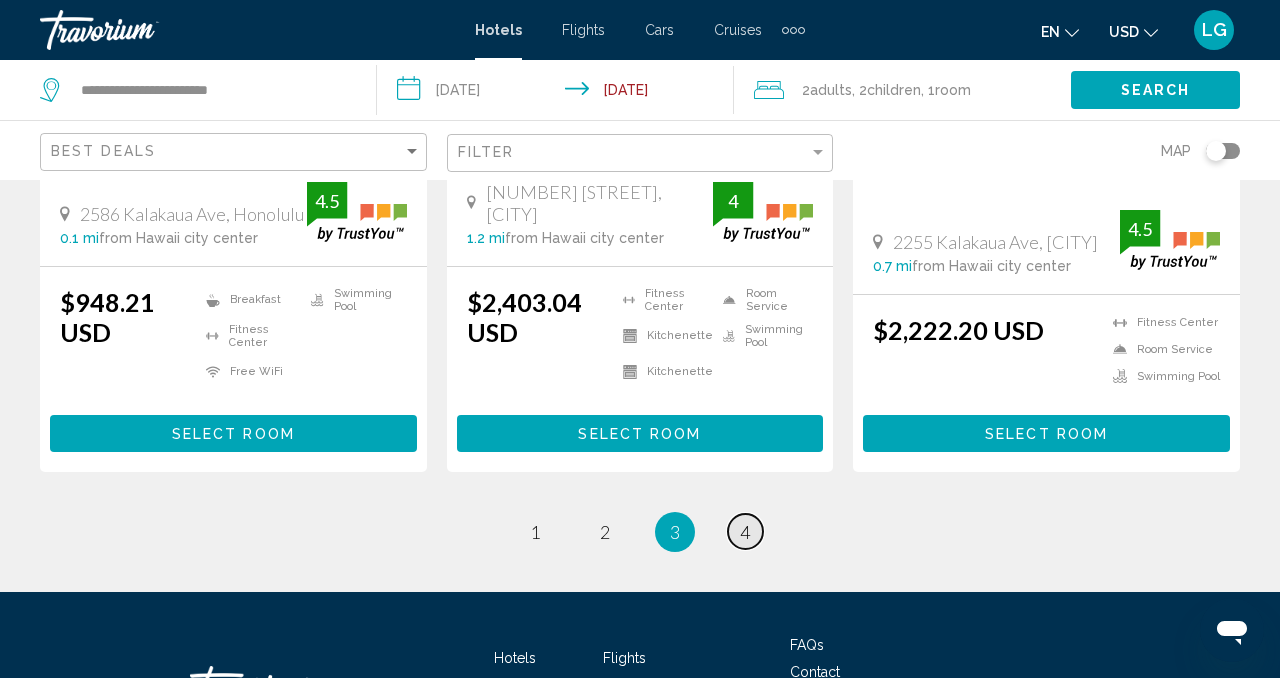 click on "page  4" at bounding box center (745, 531) 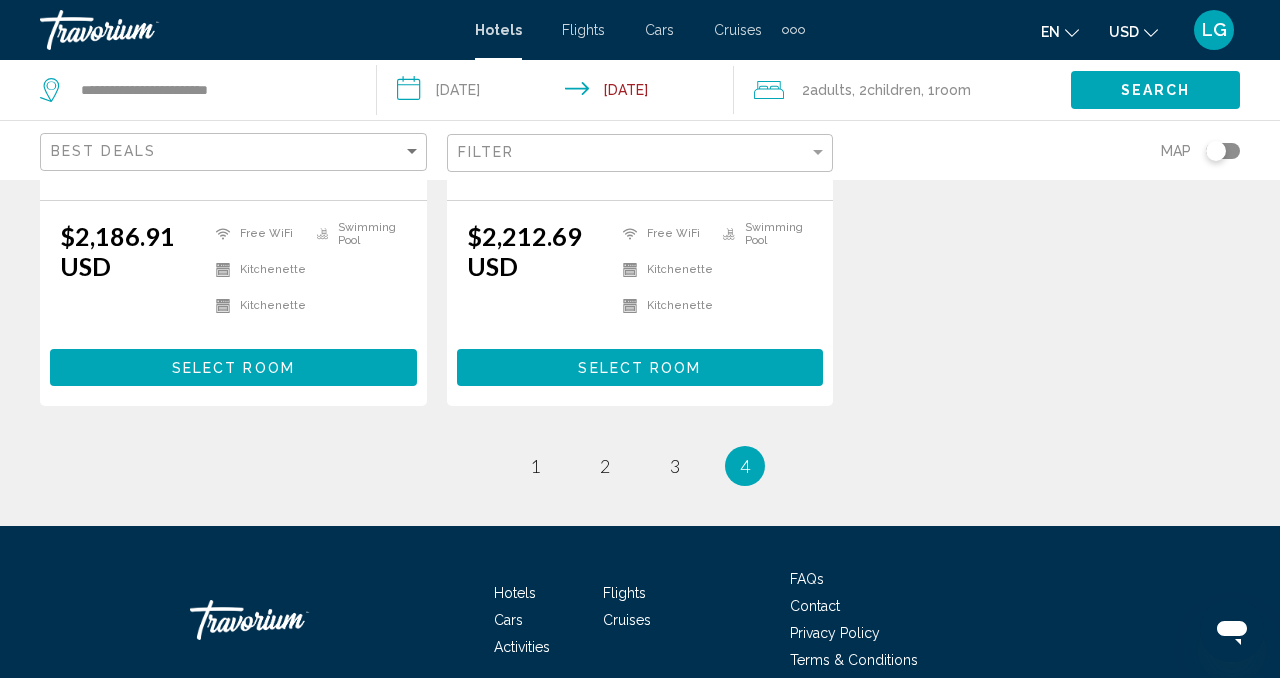 scroll, scrollTop: 2115, scrollLeft: 0, axis: vertical 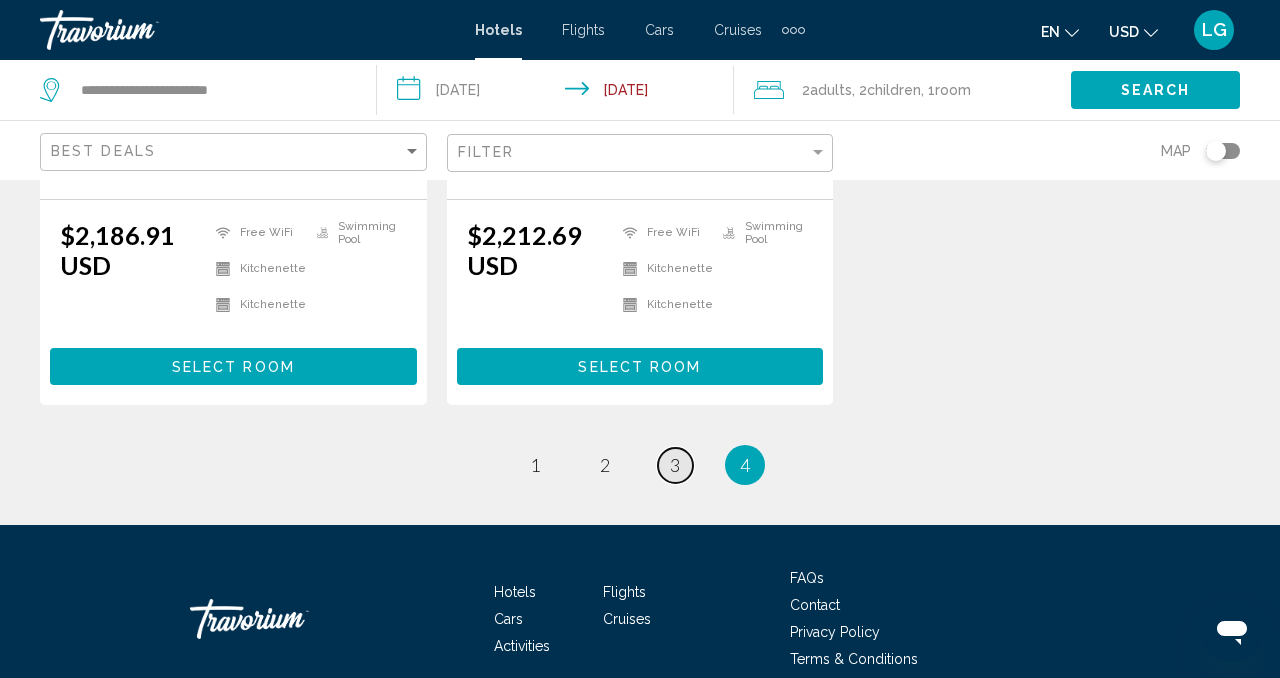 click on "3" at bounding box center [675, 465] 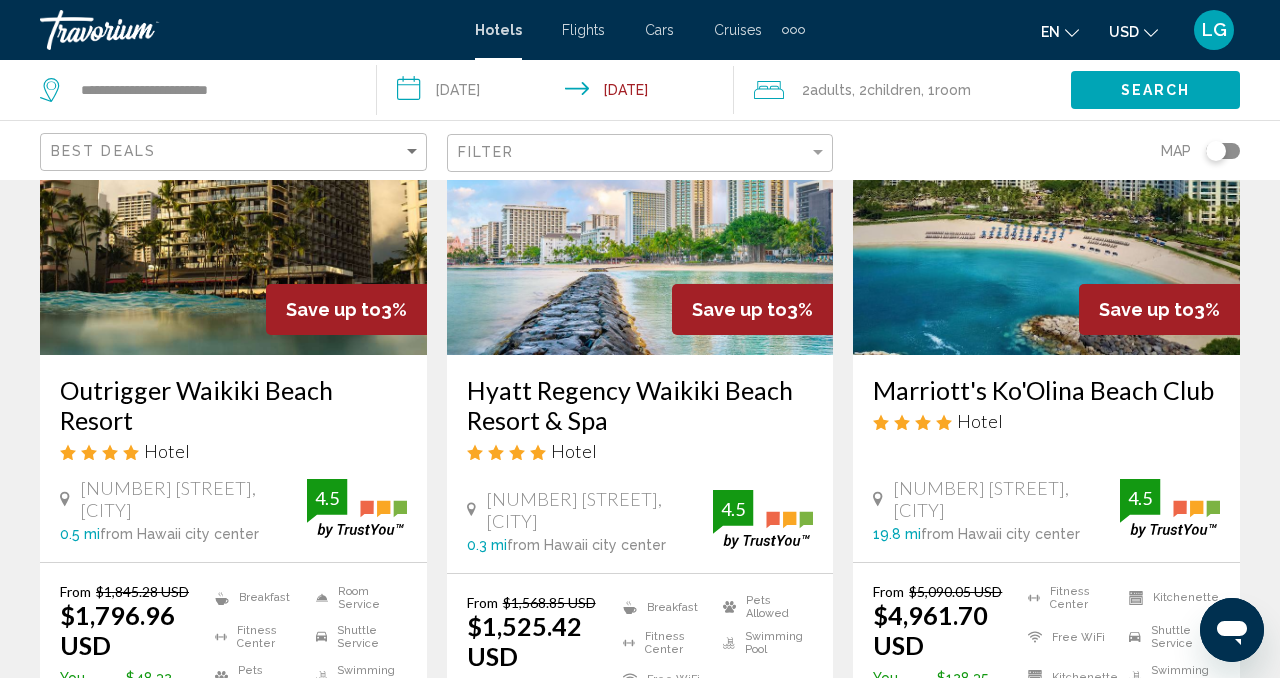 scroll, scrollTop: 216, scrollLeft: 0, axis: vertical 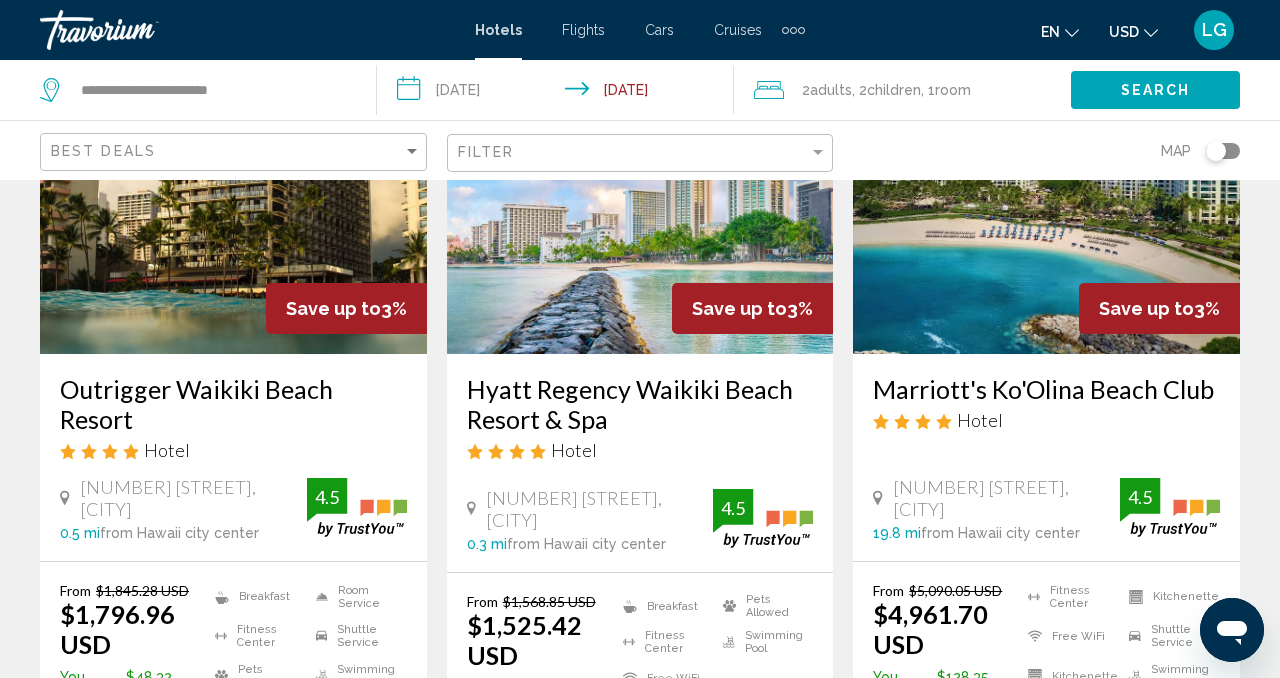 click at bounding box center [640, 194] 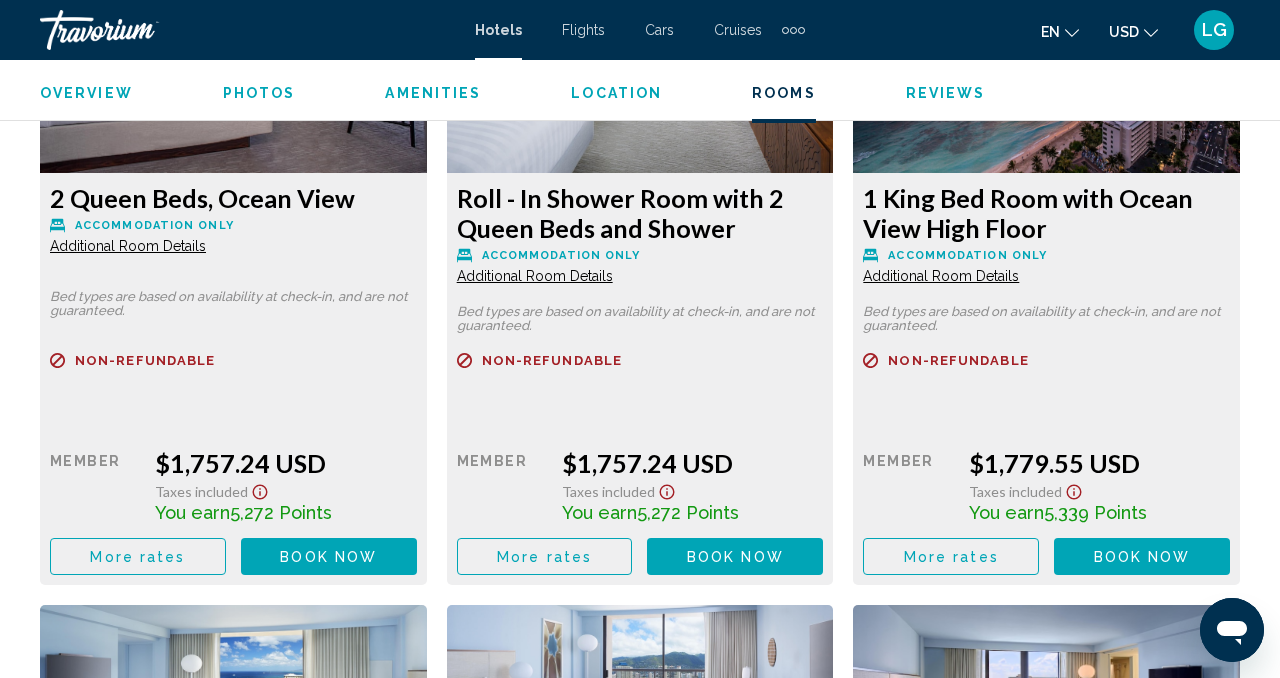scroll, scrollTop: 6794, scrollLeft: 0, axis: vertical 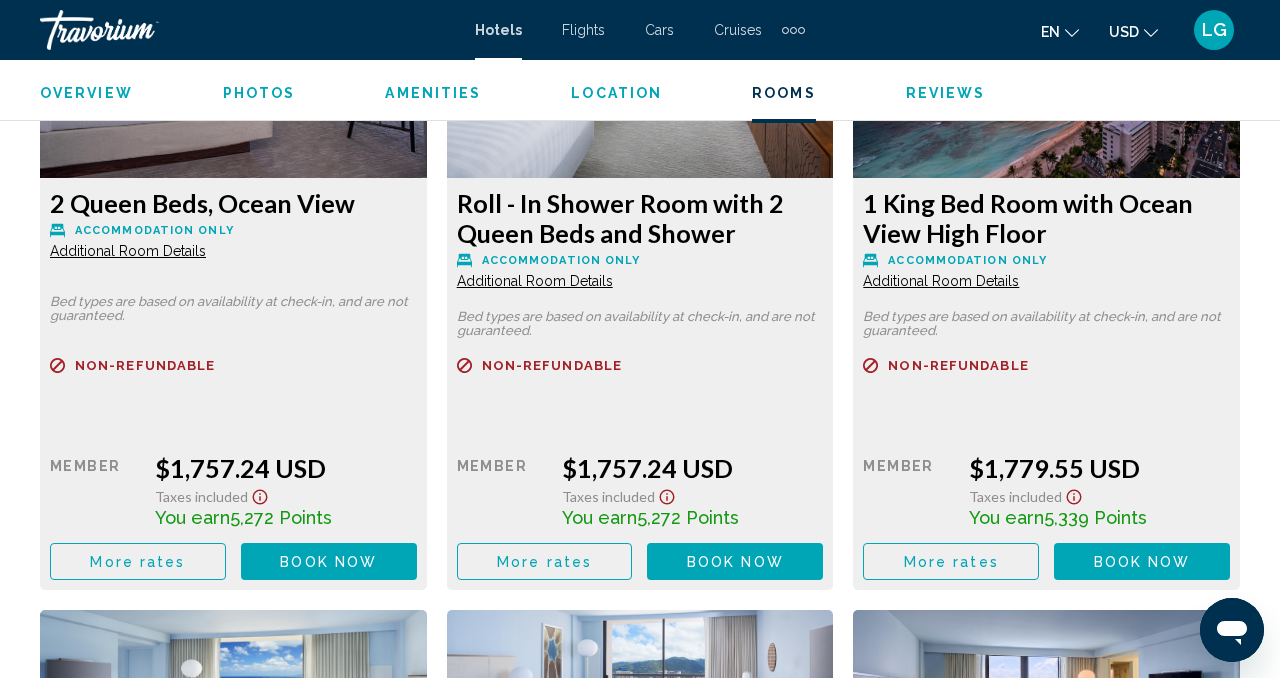 click on "Book now" at bounding box center (328, -2946) 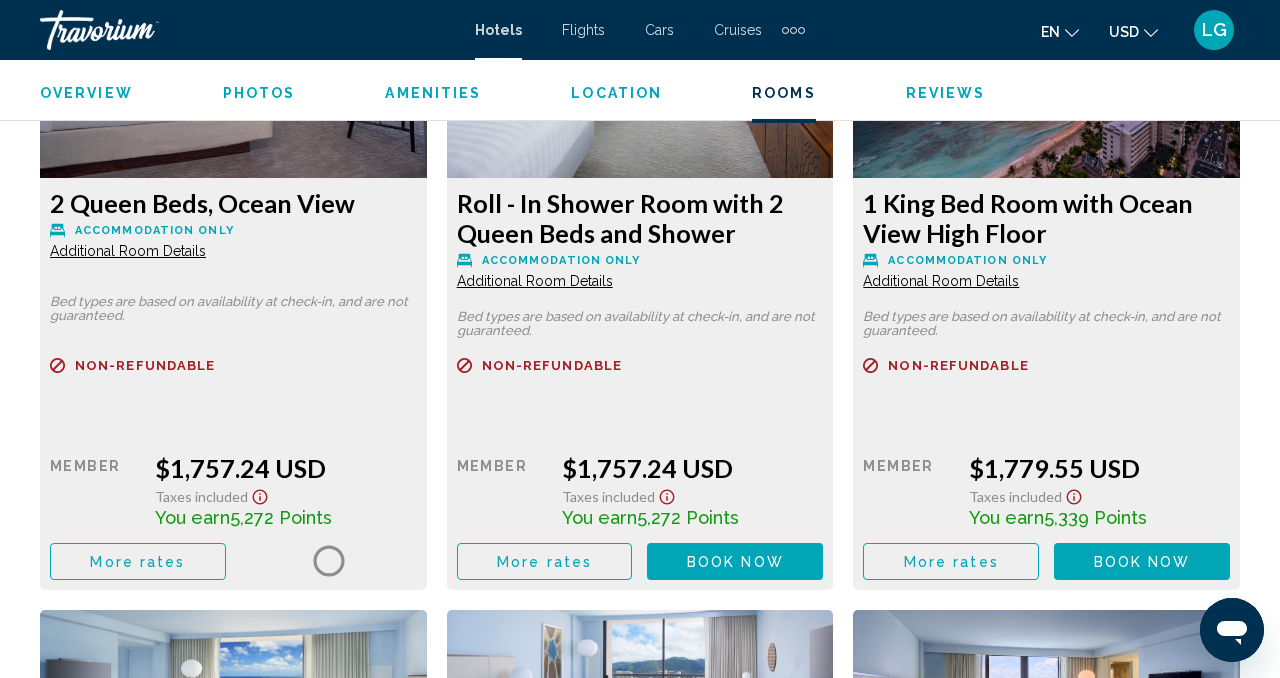 scroll, scrollTop: 0, scrollLeft: 0, axis: both 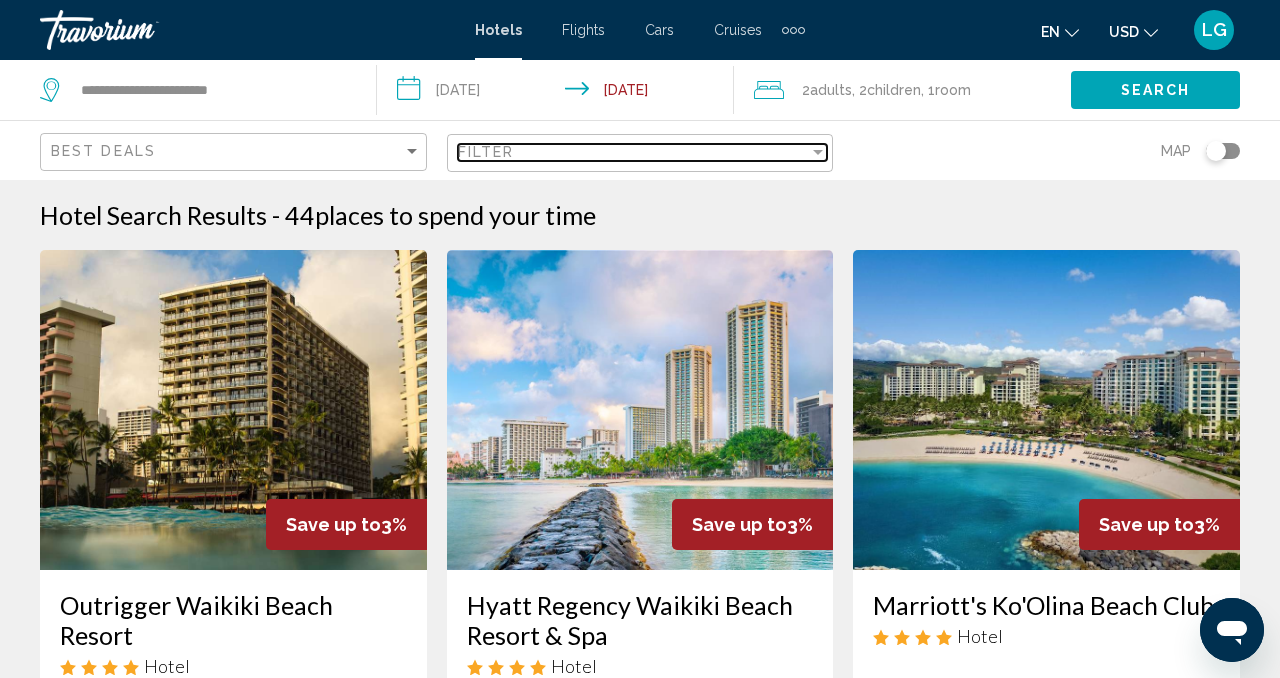 click on "Filter" at bounding box center [486, 152] 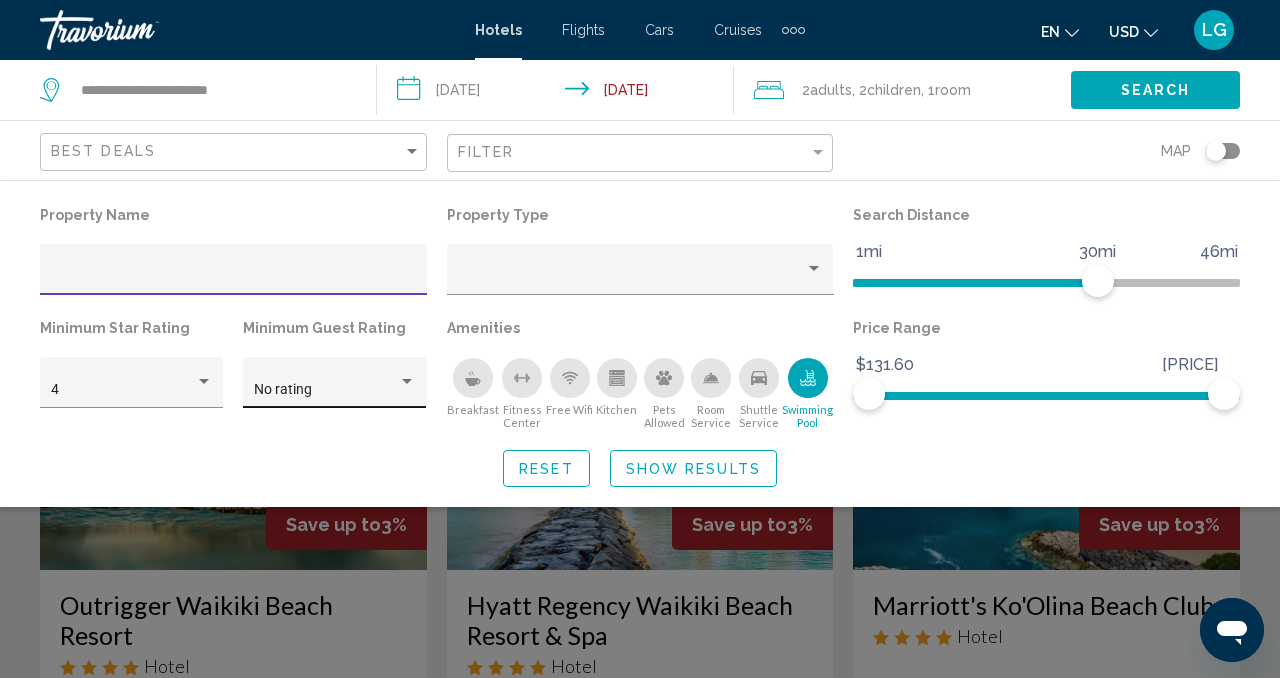 click on "No rating" at bounding box center (326, 390) 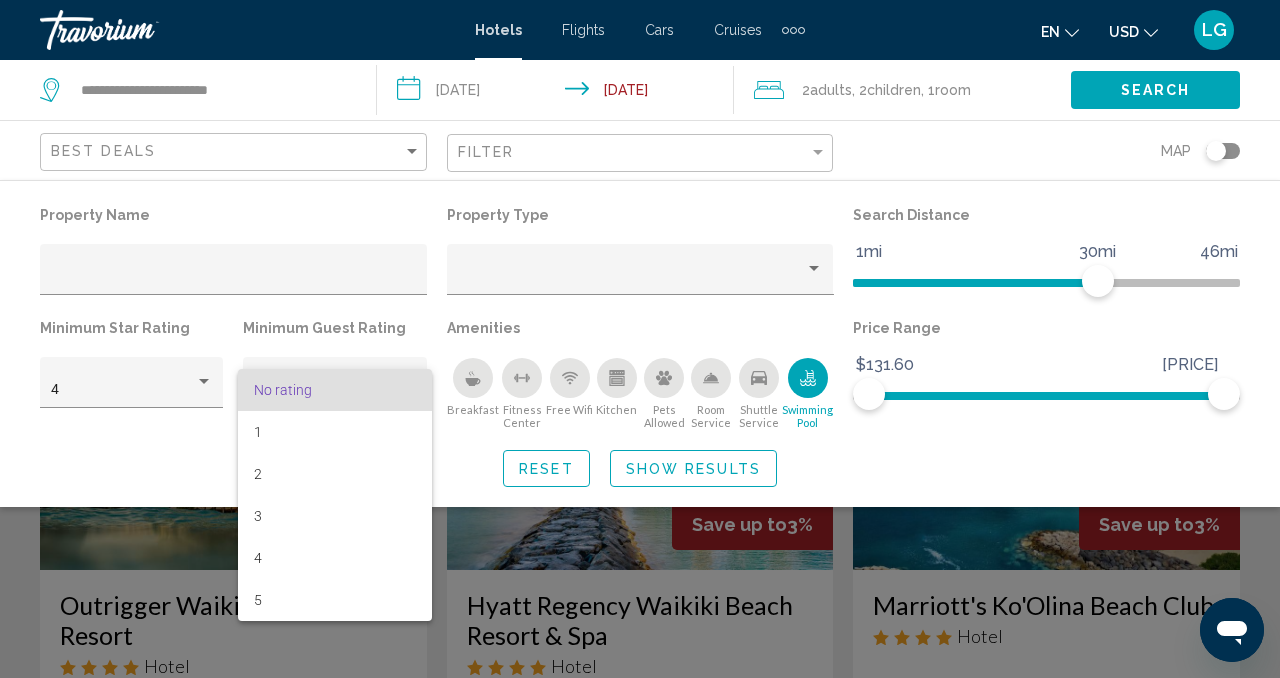 click at bounding box center [640, 339] 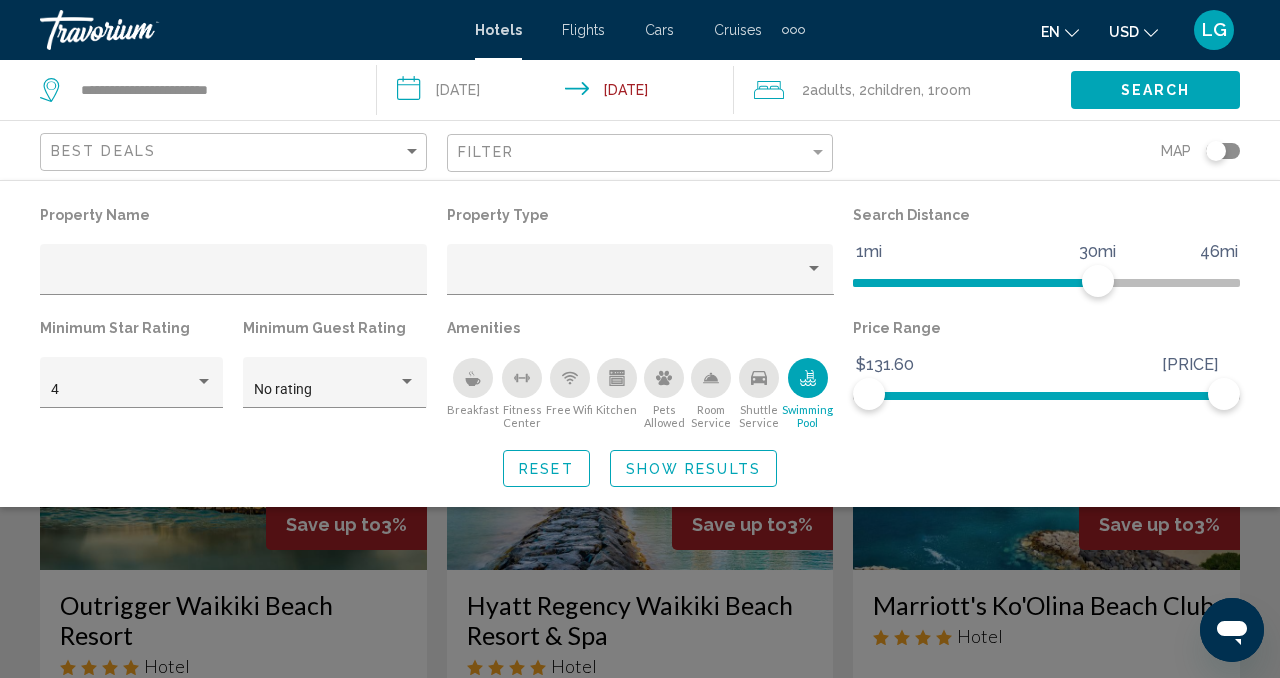 click at bounding box center [631, 277] 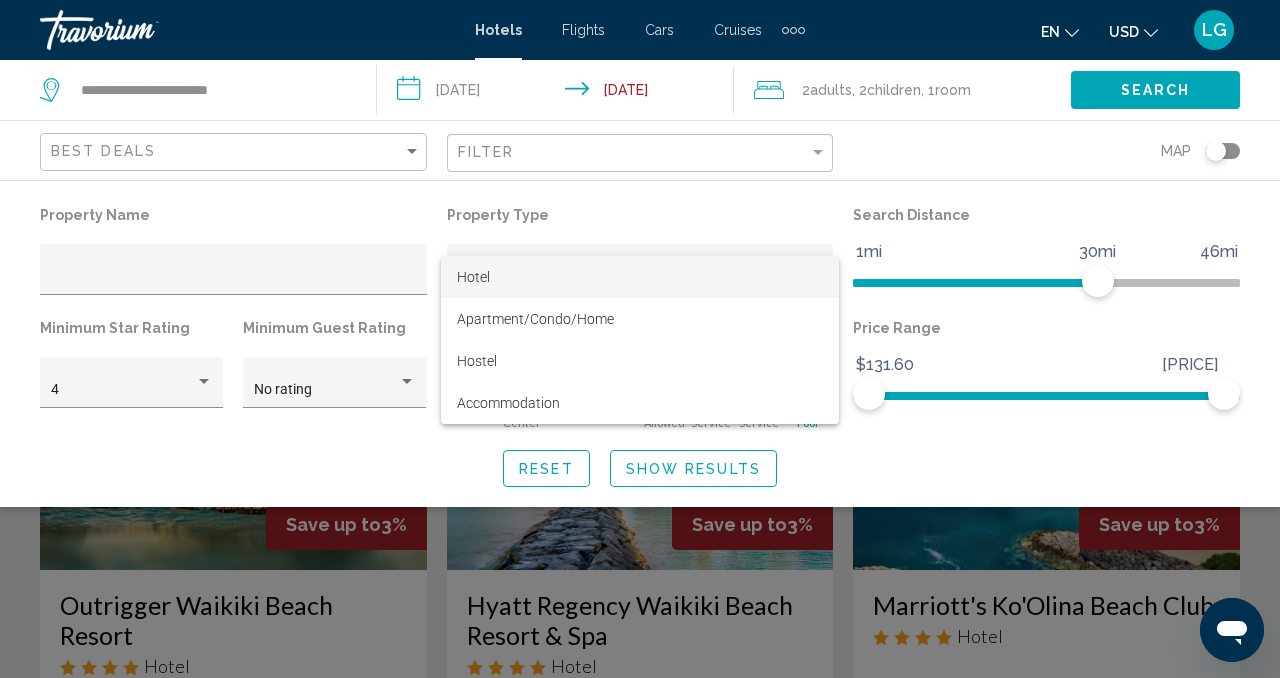 click on "Hotel" at bounding box center (640, 277) 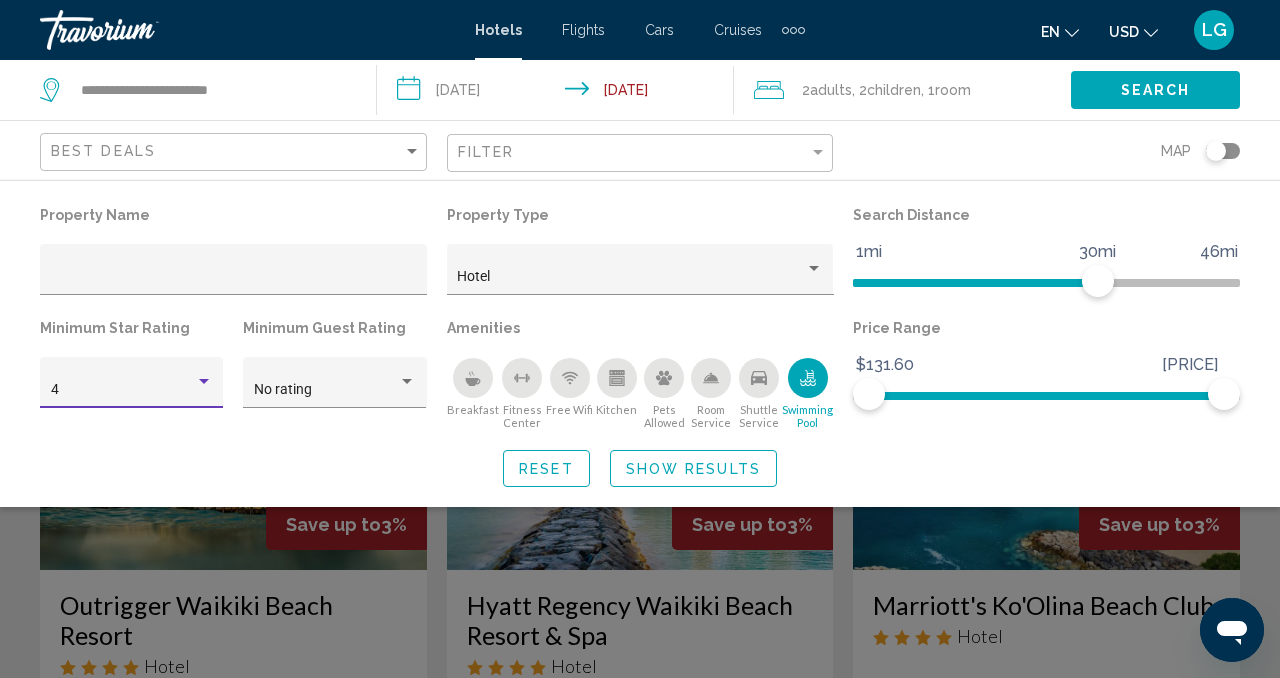 click at bounding box center [204, 382] 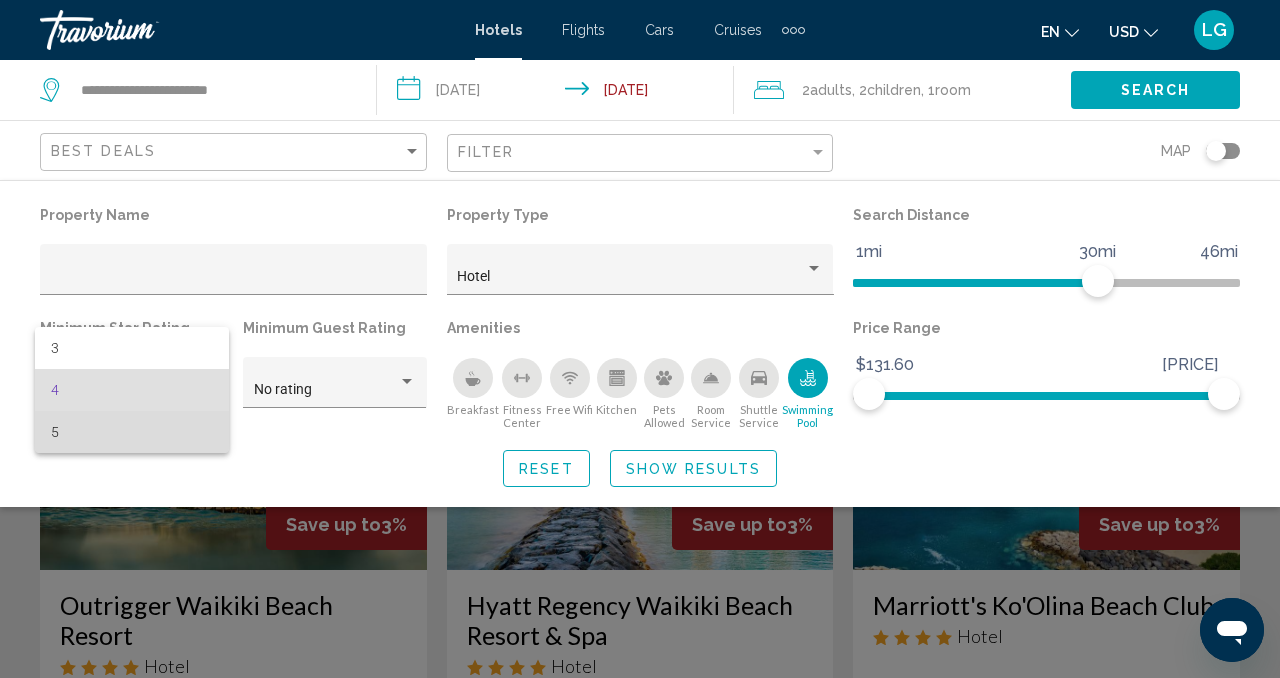 click on "5" at bounding box center [132, 432] 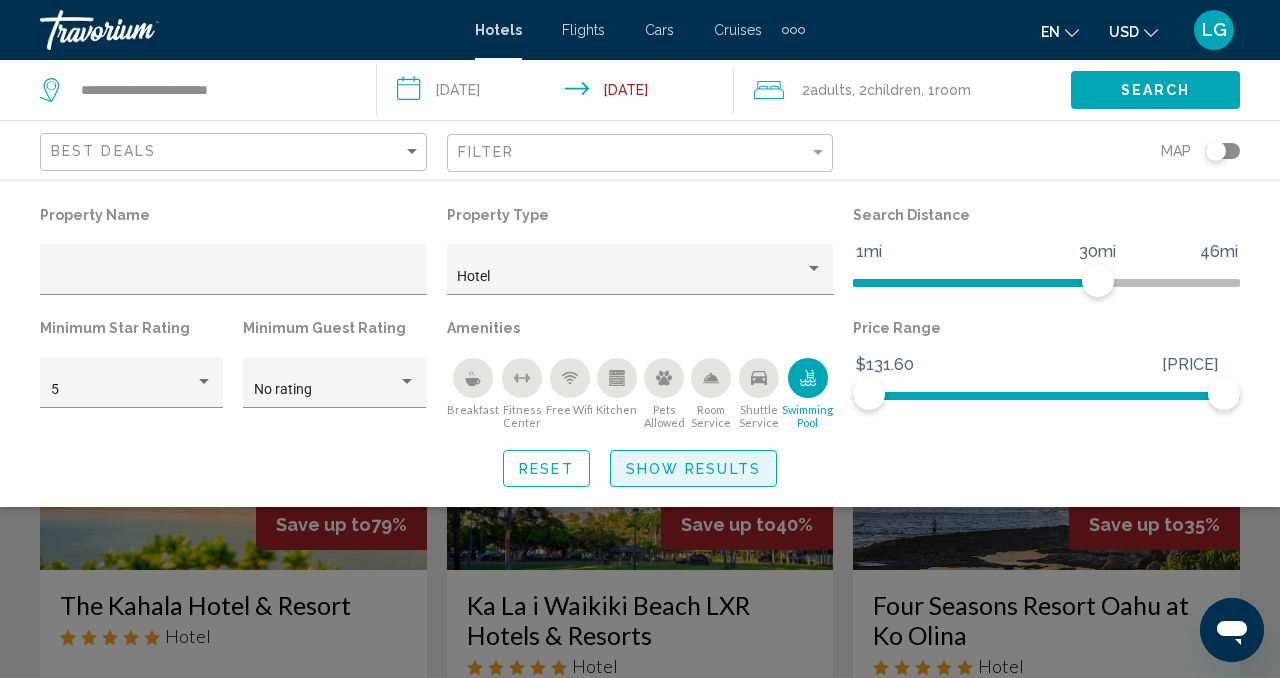 click on "Show Results" 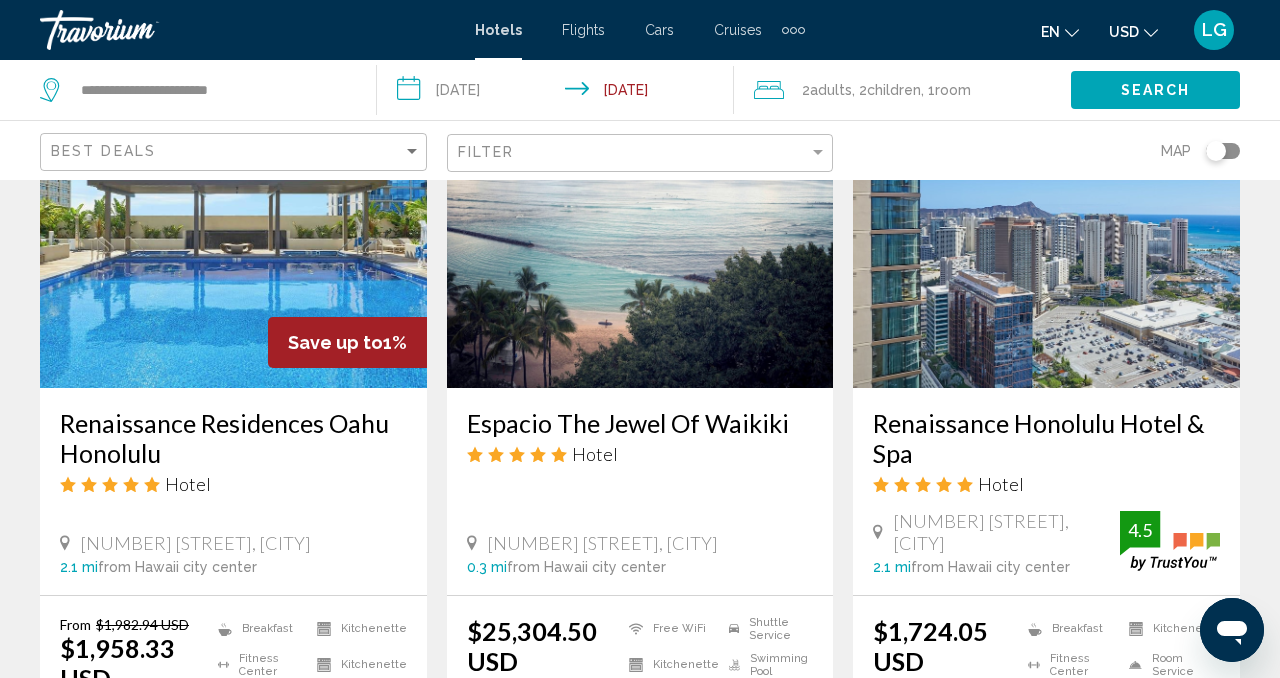 scroll, scrollTop: 1757, scrollLeft: 0, axis: vertical 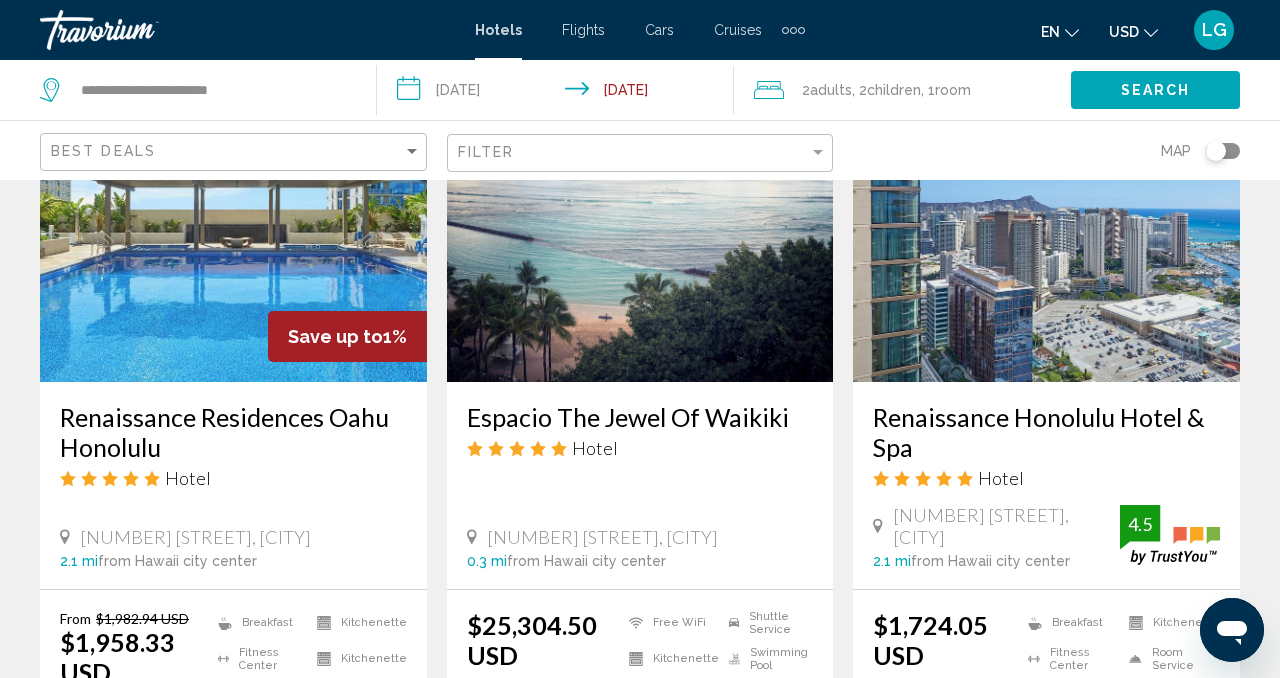 click at bounding box center [233, 222] 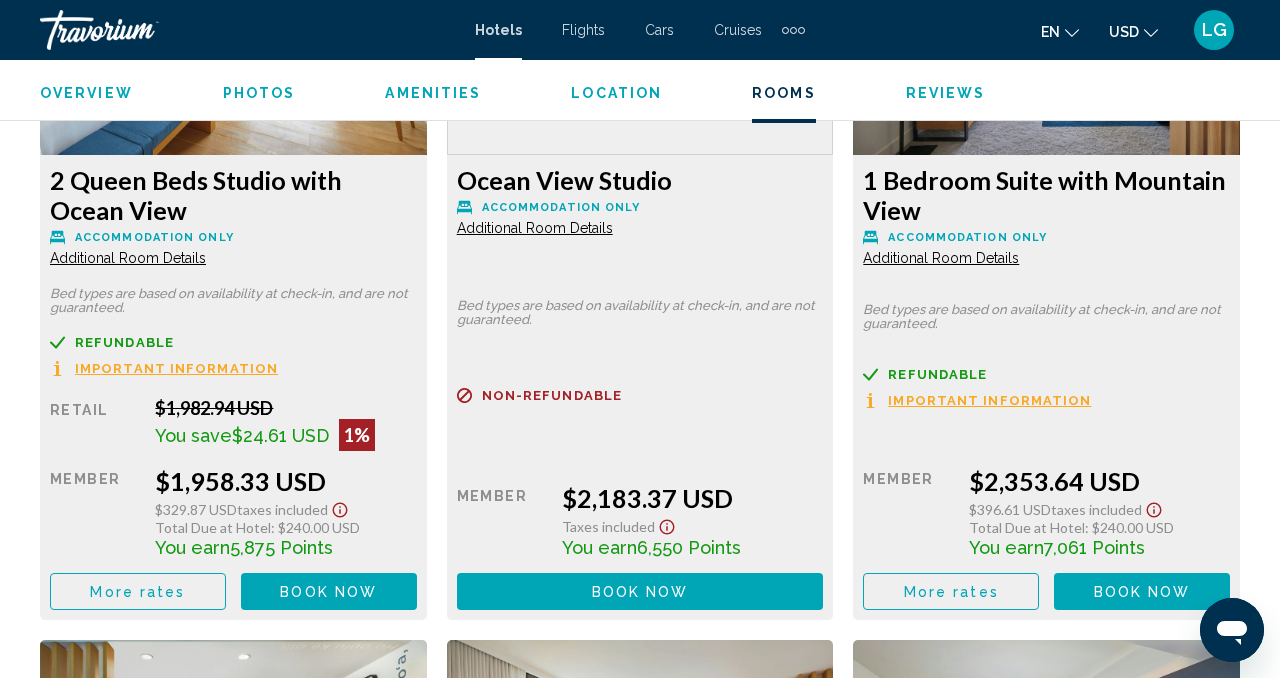 scroll, scrollTop: 3278, scrollLeft: 0, axis: vertical 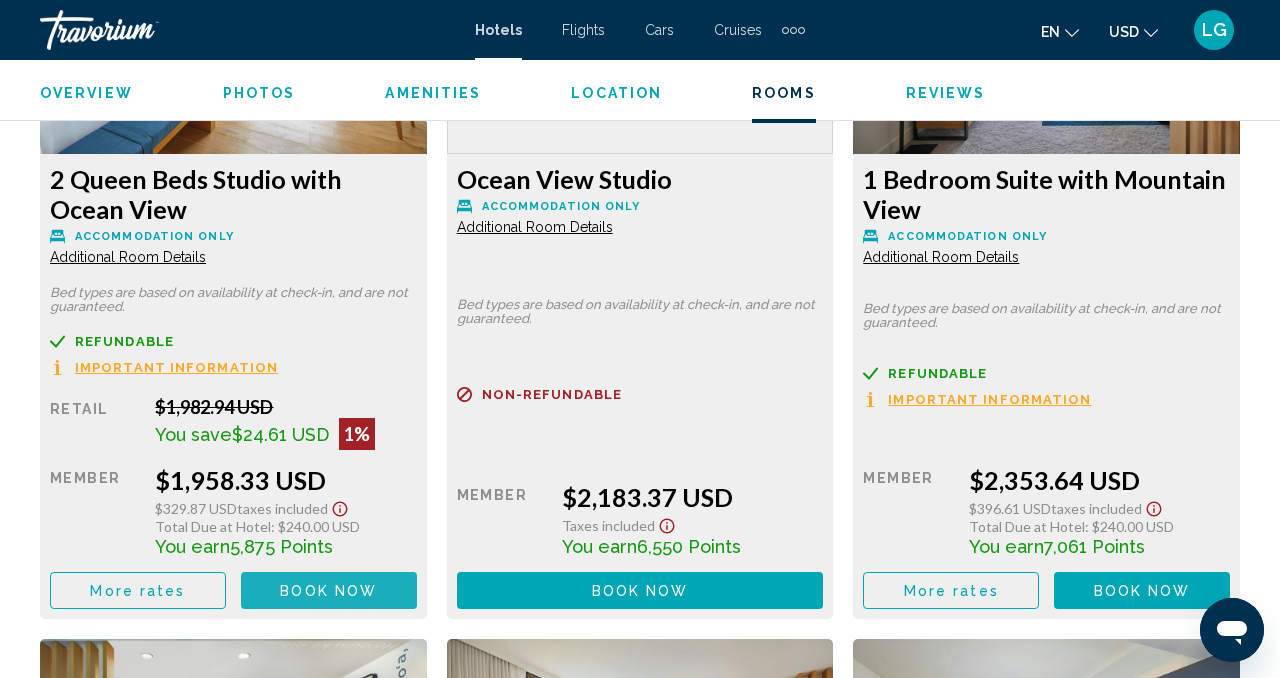 click on "Book now" at bounding box center [328, 591] 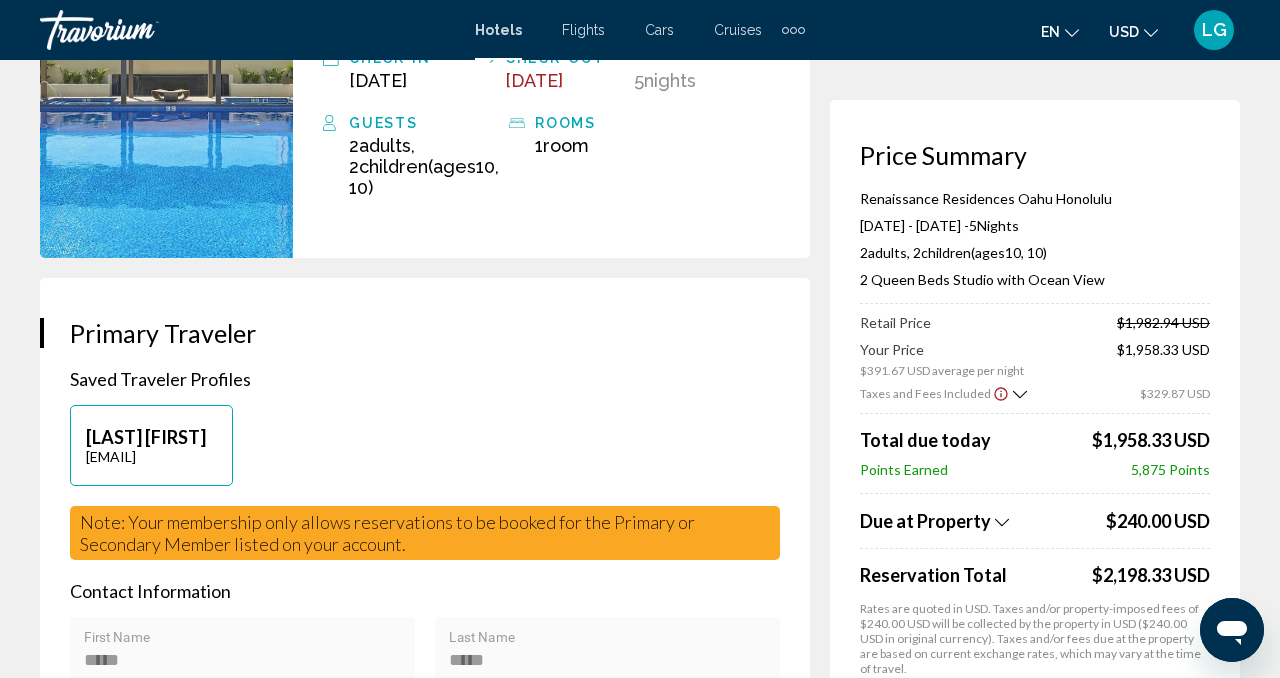 scroll, scrollTop: 0, scrollLeft: 0, axis: both 